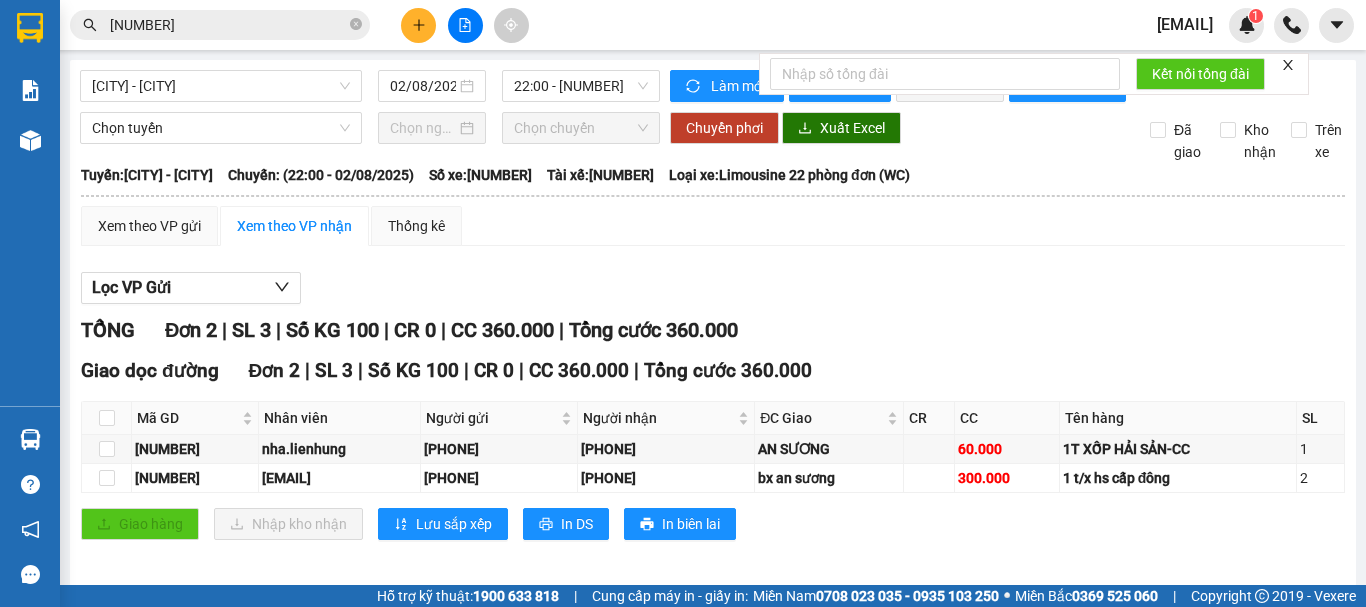 scroll, scrollTop: 0, scrollLeft: 0, axis: both 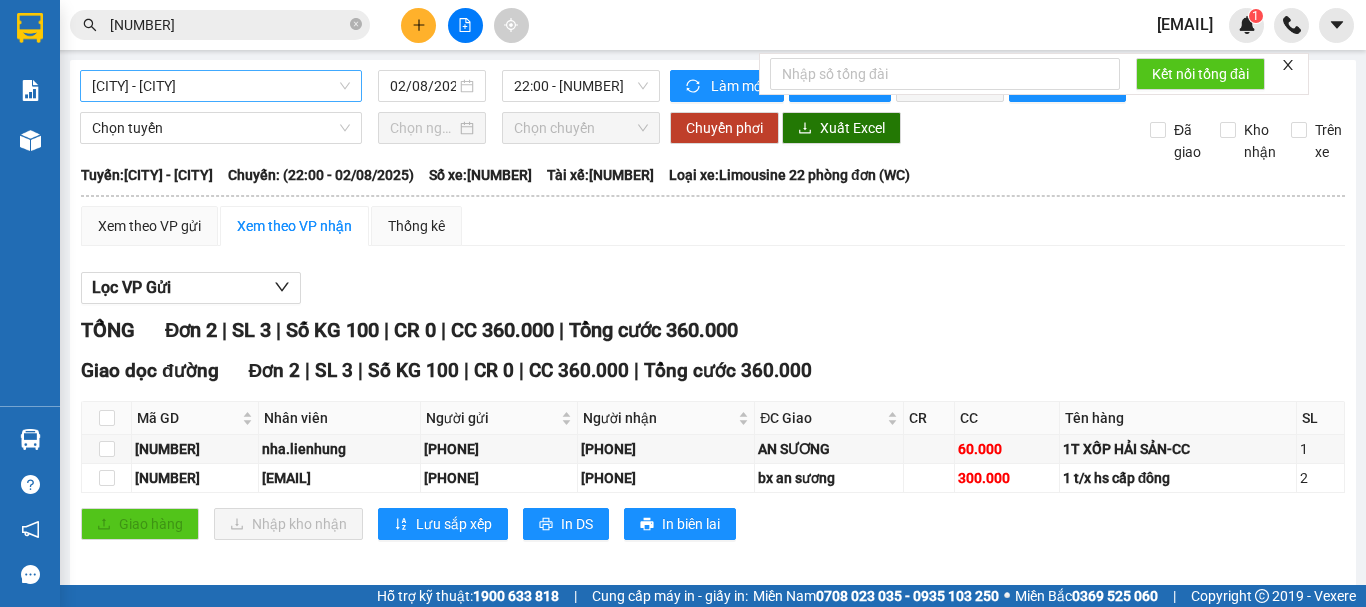 drag, startPoint x: 0, startPoint y: 0, endPoint x: 295, endPoint y: 78, distance: 305.13766 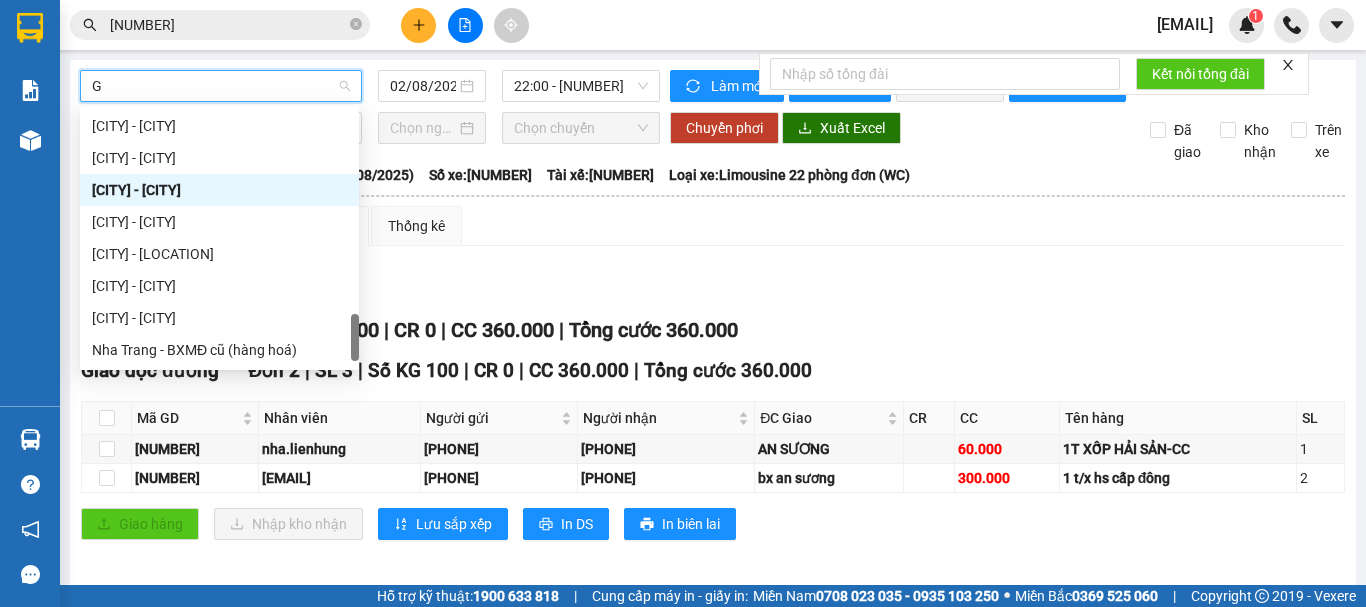 type on "GA" 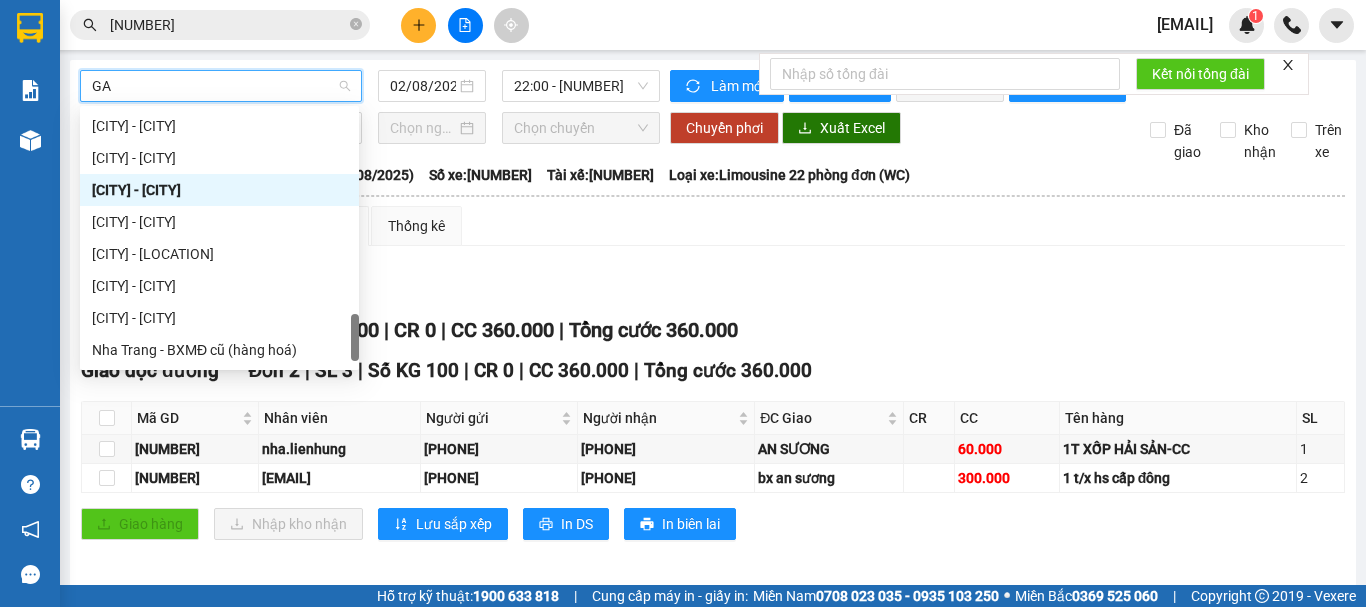 scroll, scrollTop: 0, scrollLeft: 0, axis: both 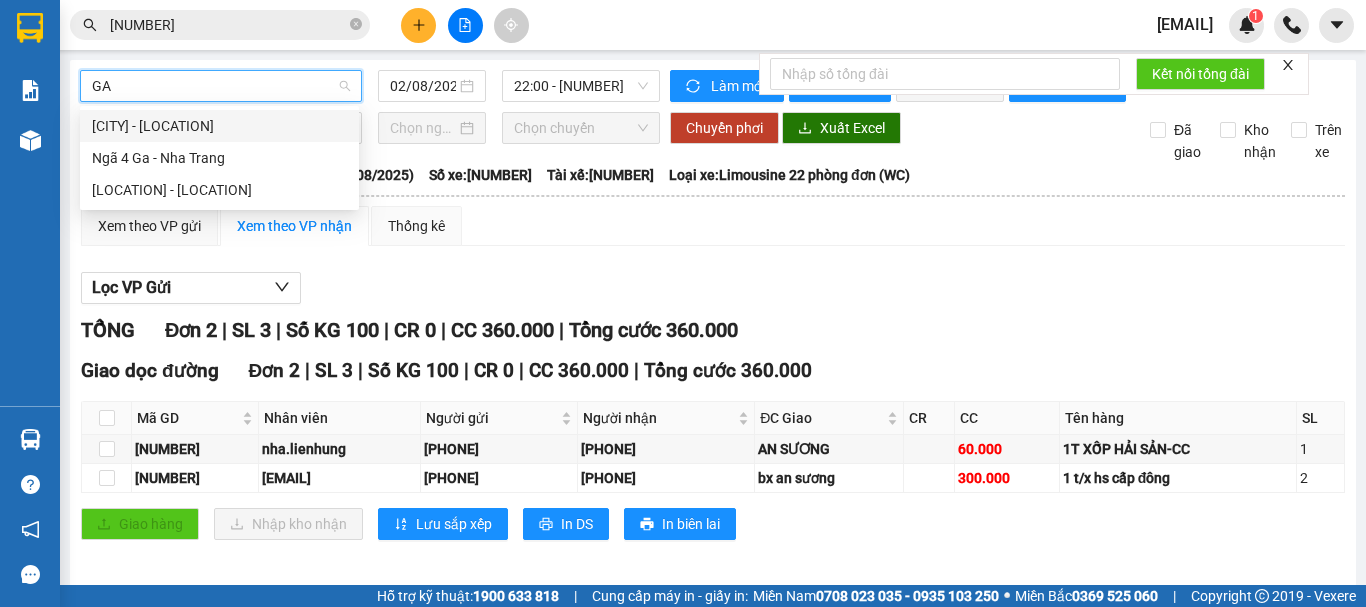 click on "[CITY] - [LOCATION]" at bounding box center [219, 126] 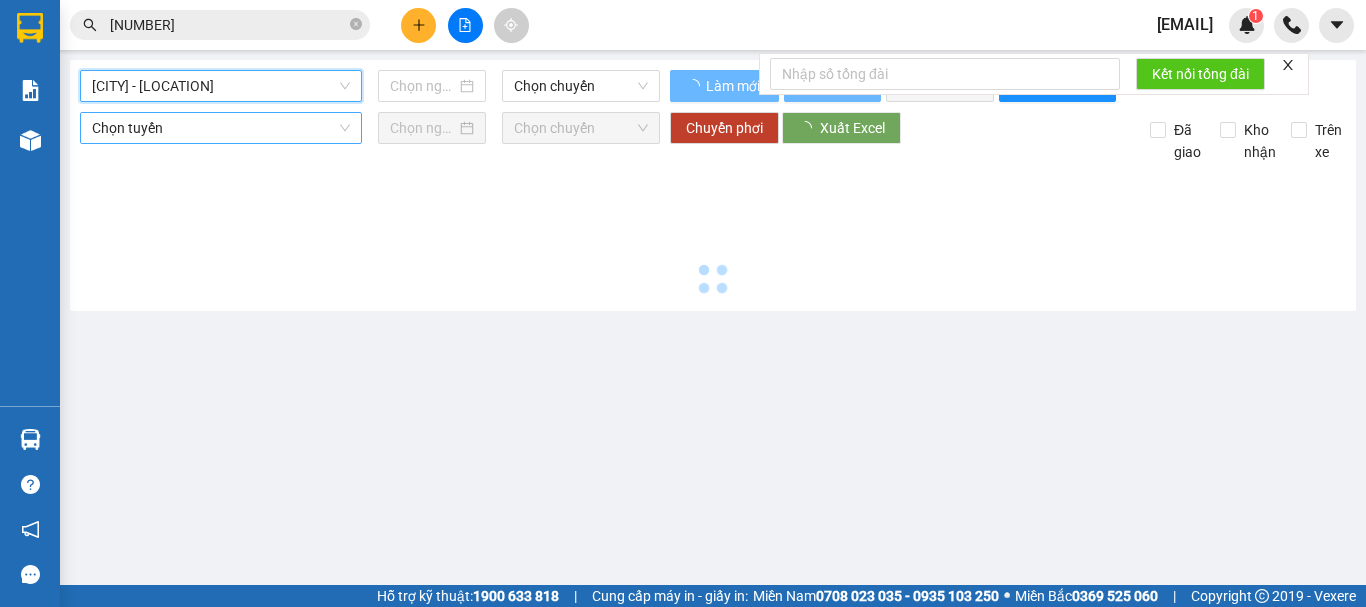 type on "02/08/2025" 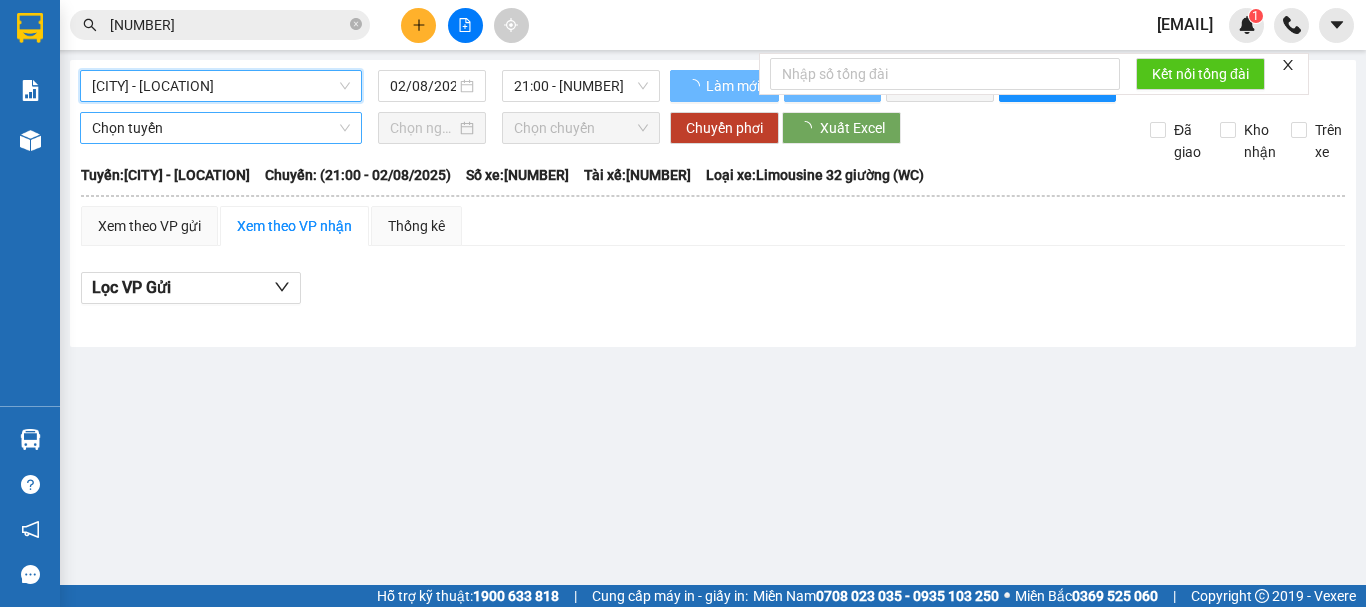 click on "Chọn tuyến" at bounding box center [221, 128] 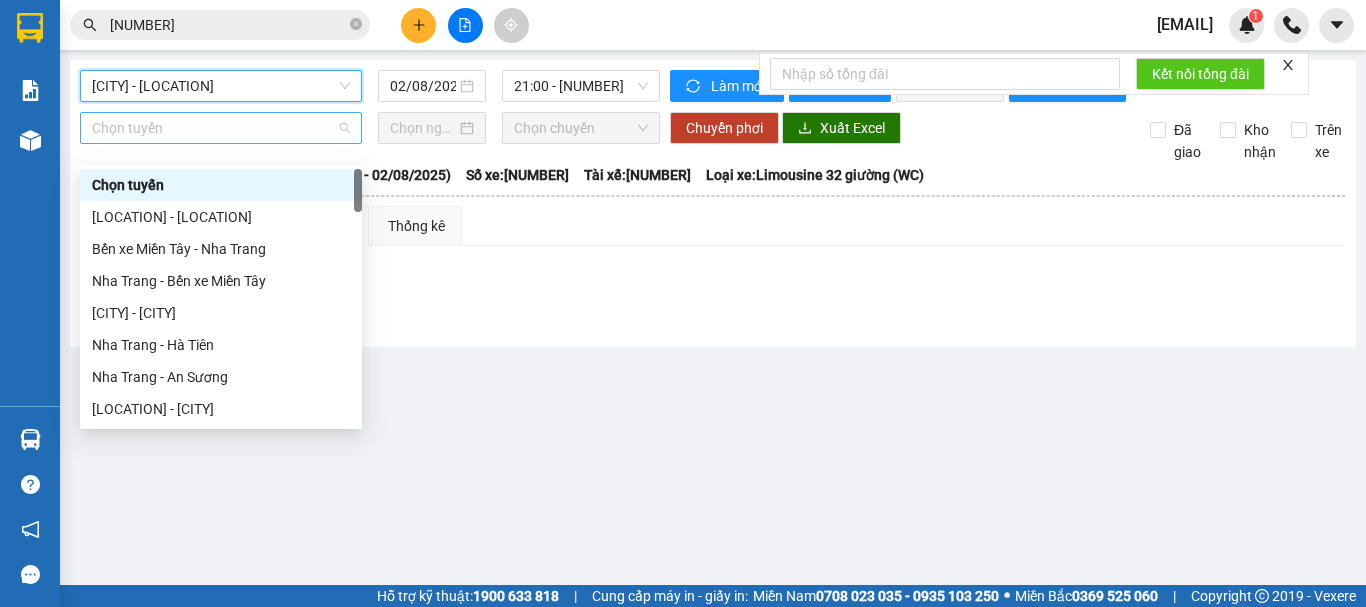 scroll, scrollTop: 0, scrollLeft: 0, axis: both 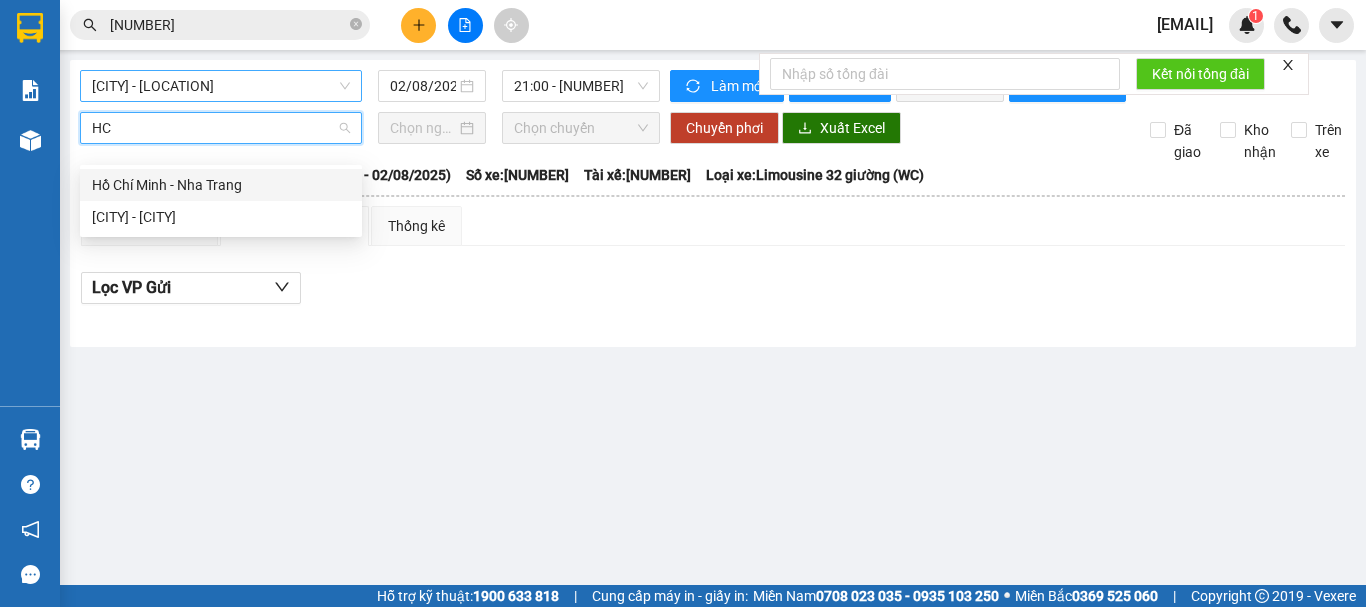 type on "HCM" 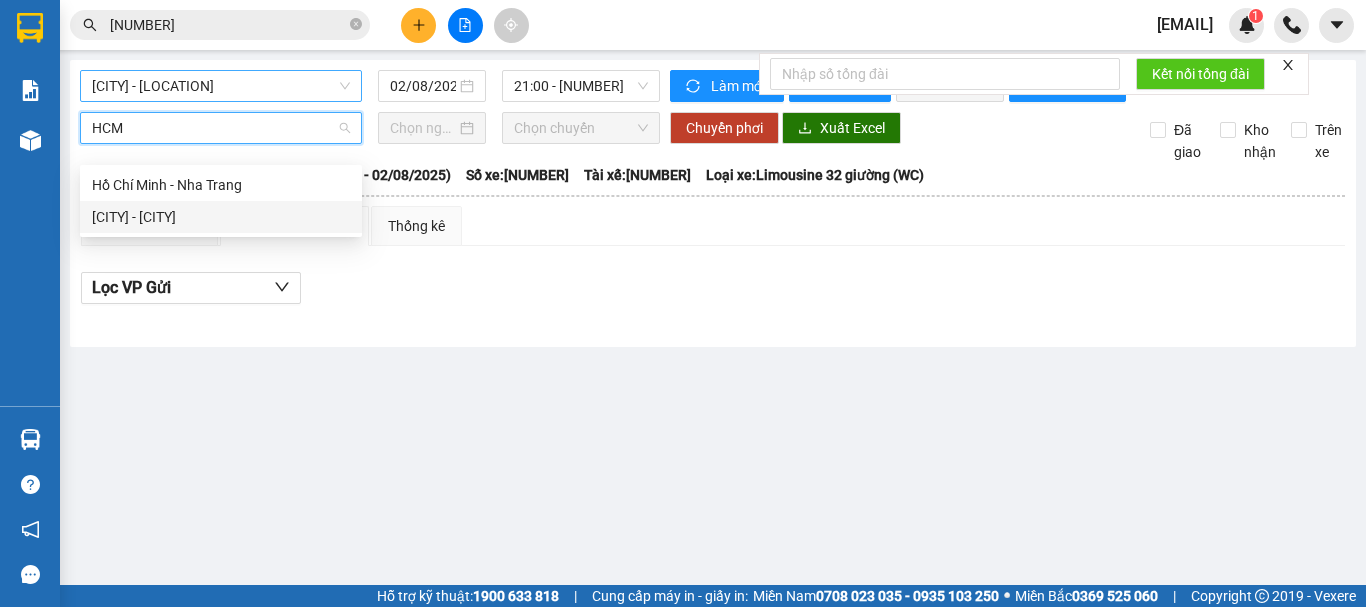 click on "[CITY] - [CITY]" at bounding box center (221, 217) 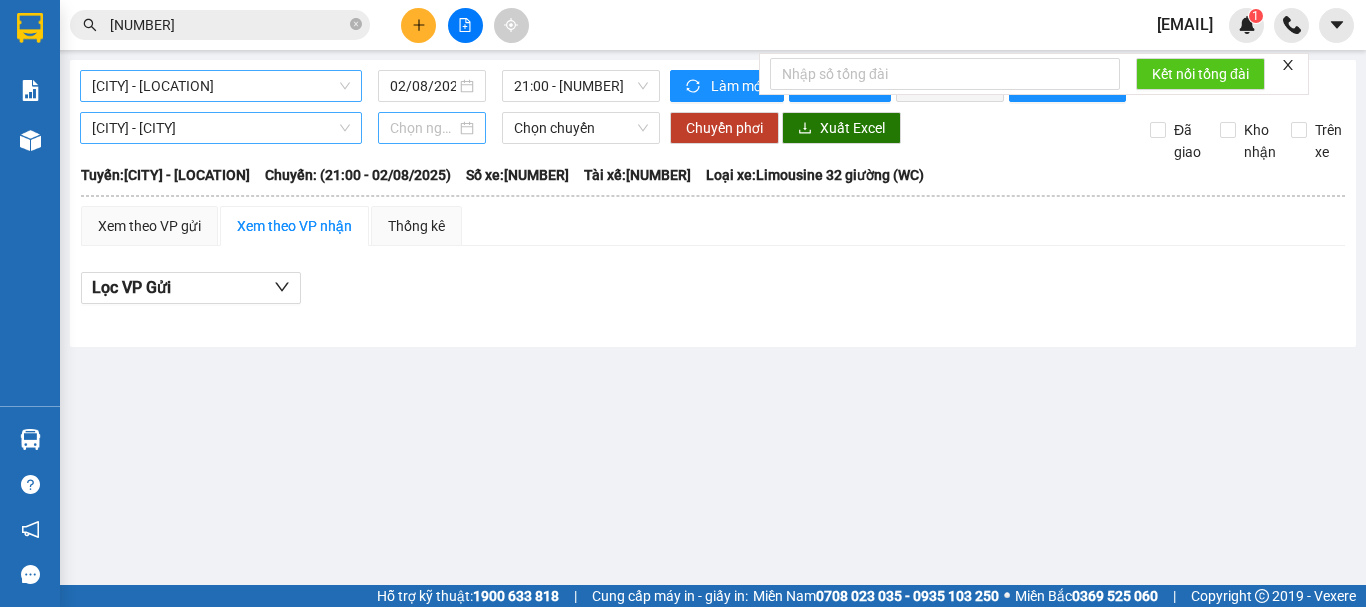 click at bounding box center (432, 128) 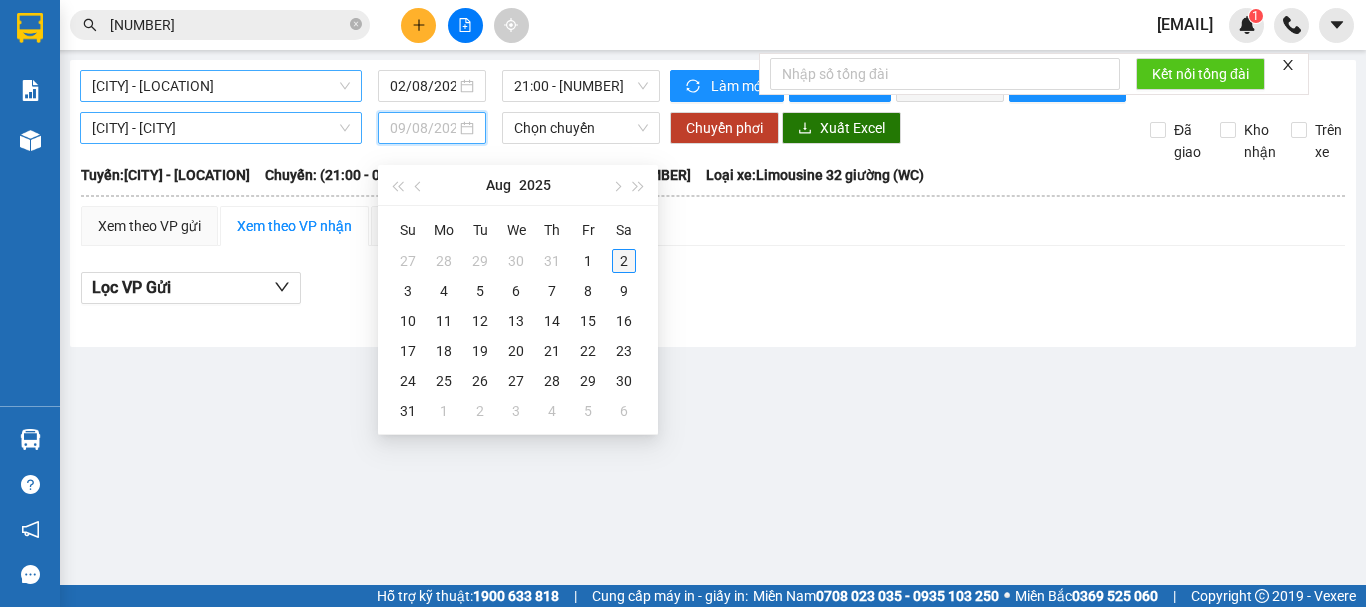 type on "02/08/2025" 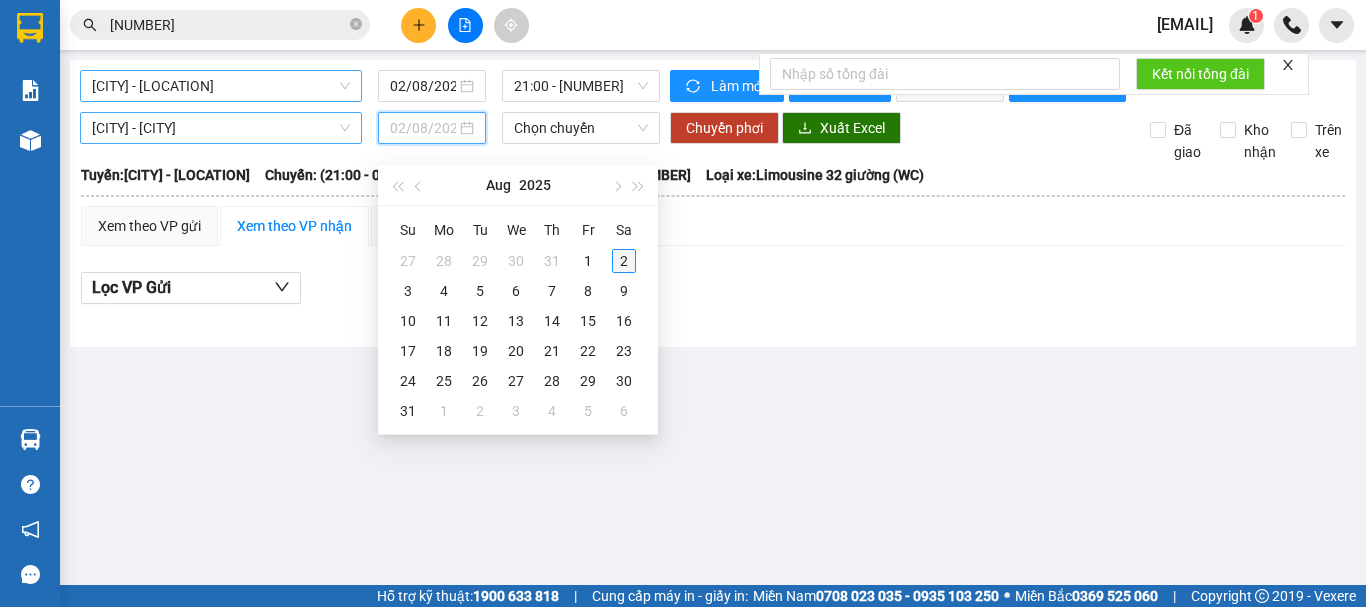 click on "2" at bounding box center [624, 261] 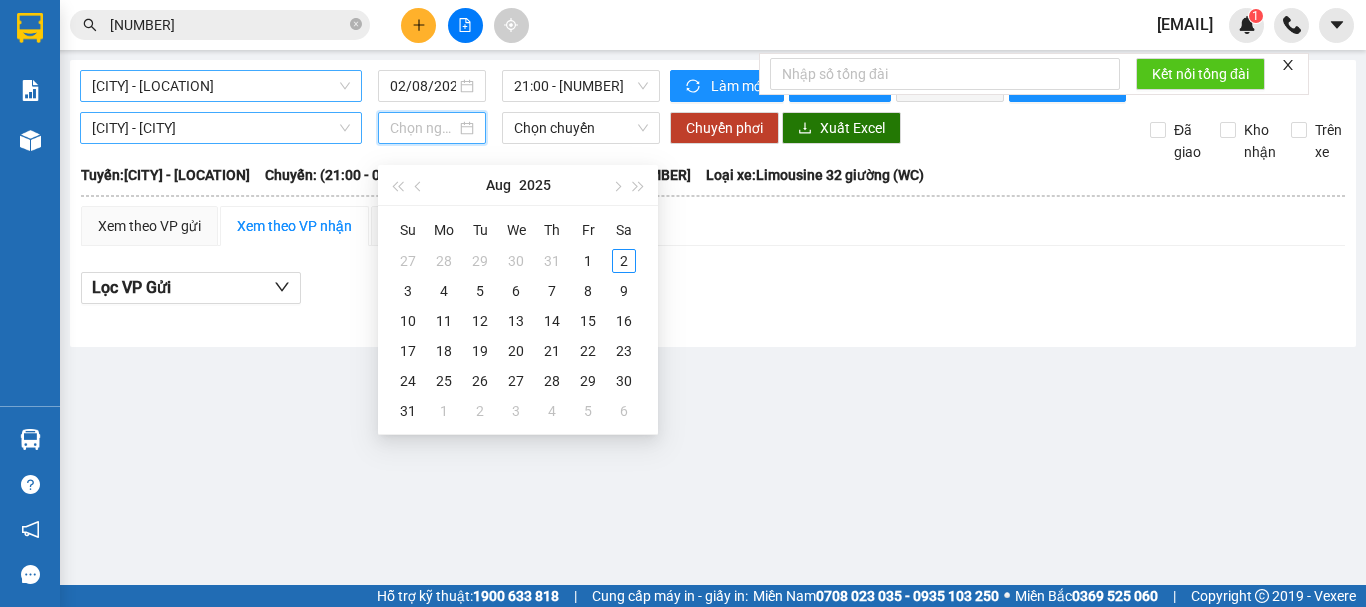 type on "02/08/2025" 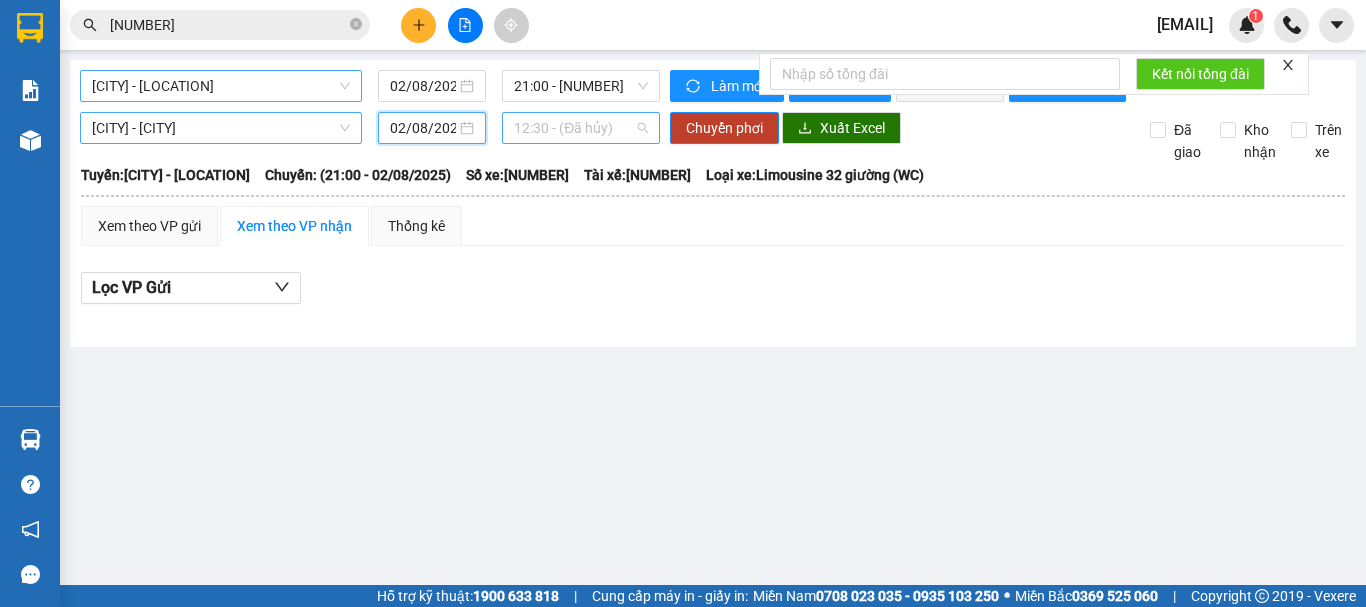 click on "12:30     - (Đã hủy)" at bounding box center [581, 128] 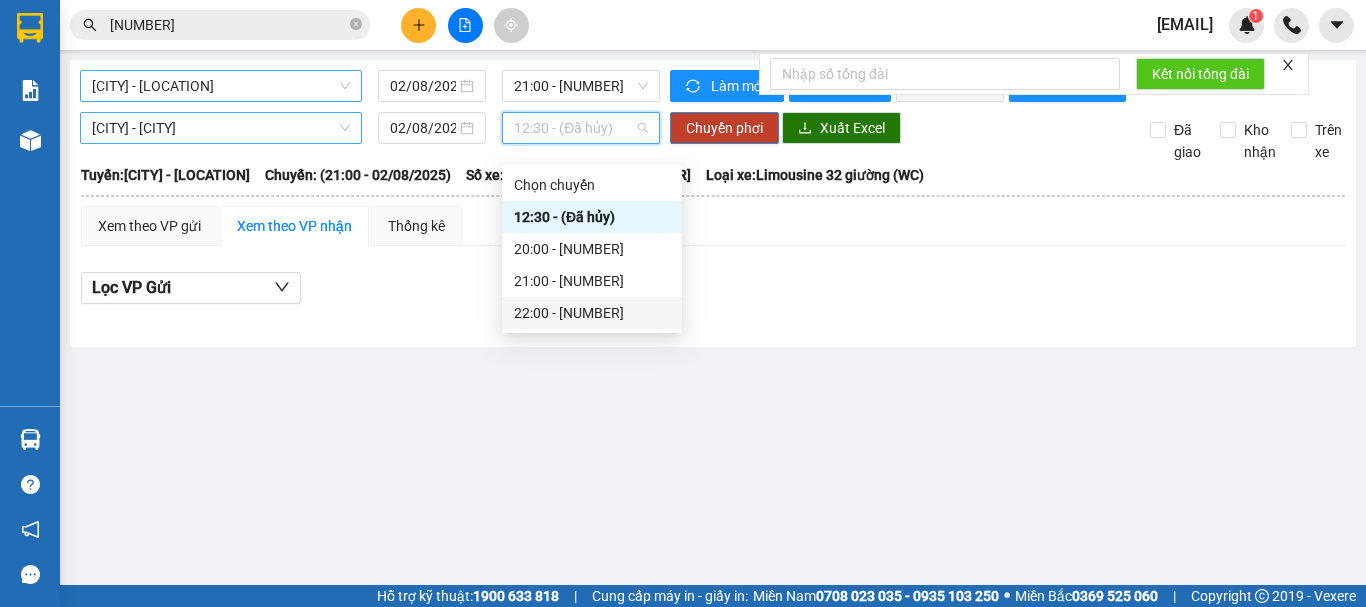 click on "[TIME] - [NUMBER]" at bounding box center (592, 313) 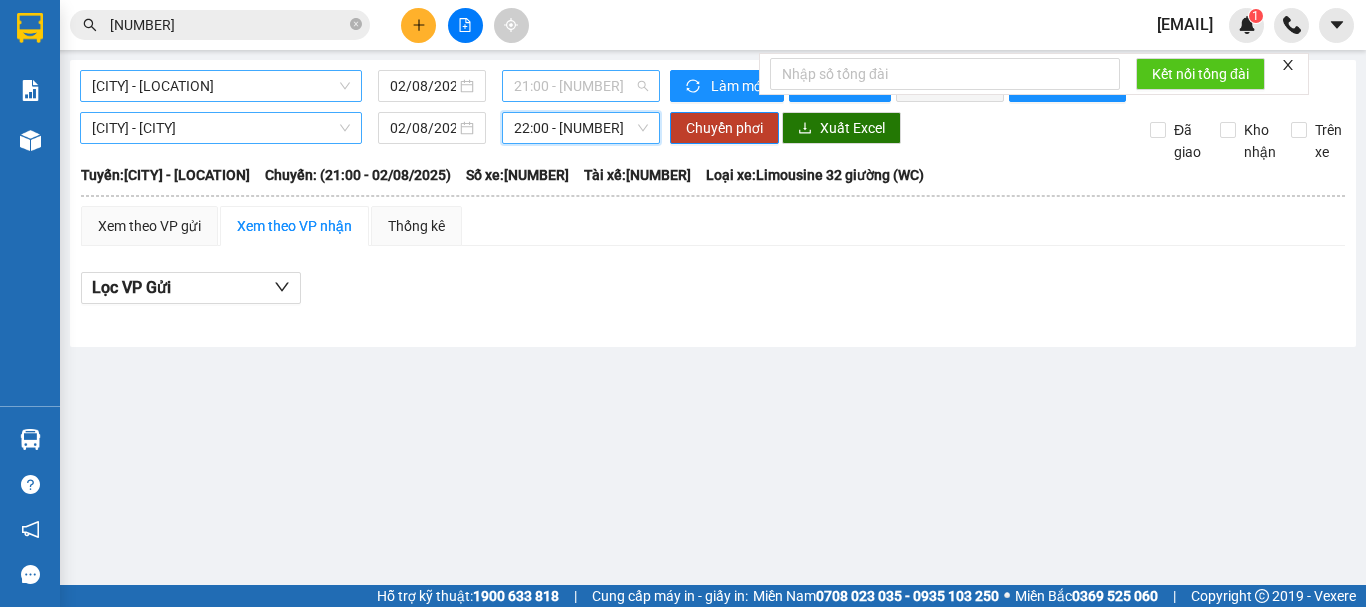 click on "[TIME] - [NUMBER]" at bounding box center [581, 86] 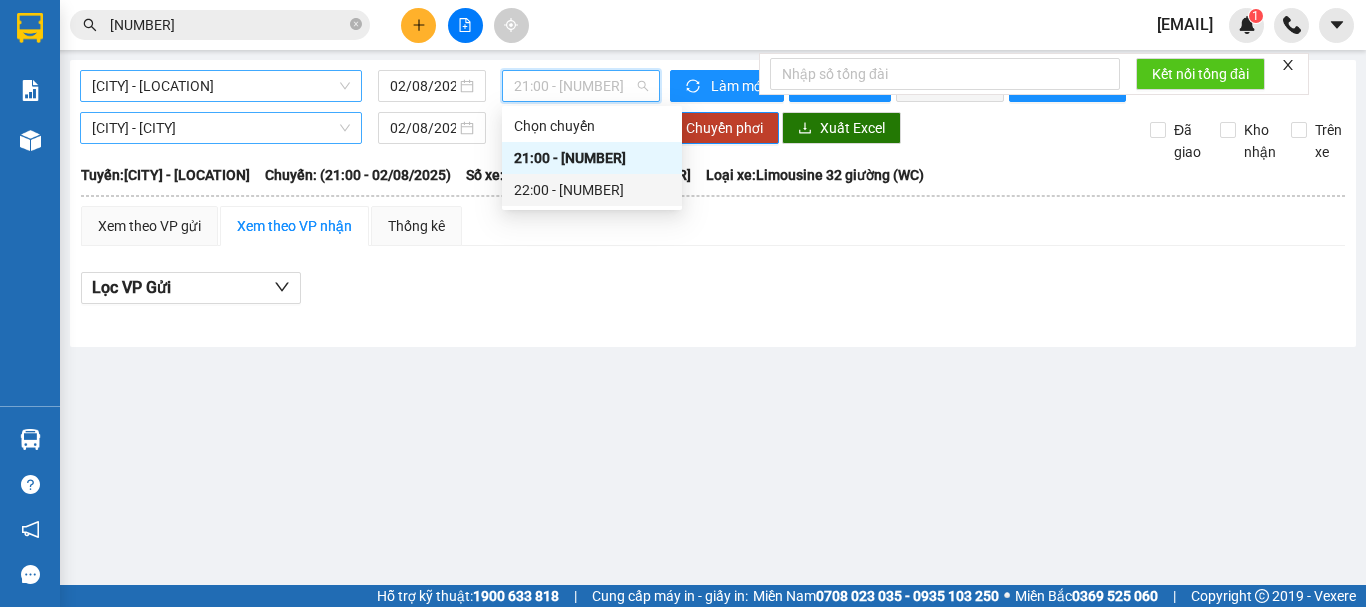click on "[TIME] - [NUMBER]" at bounding box center [592, 190] 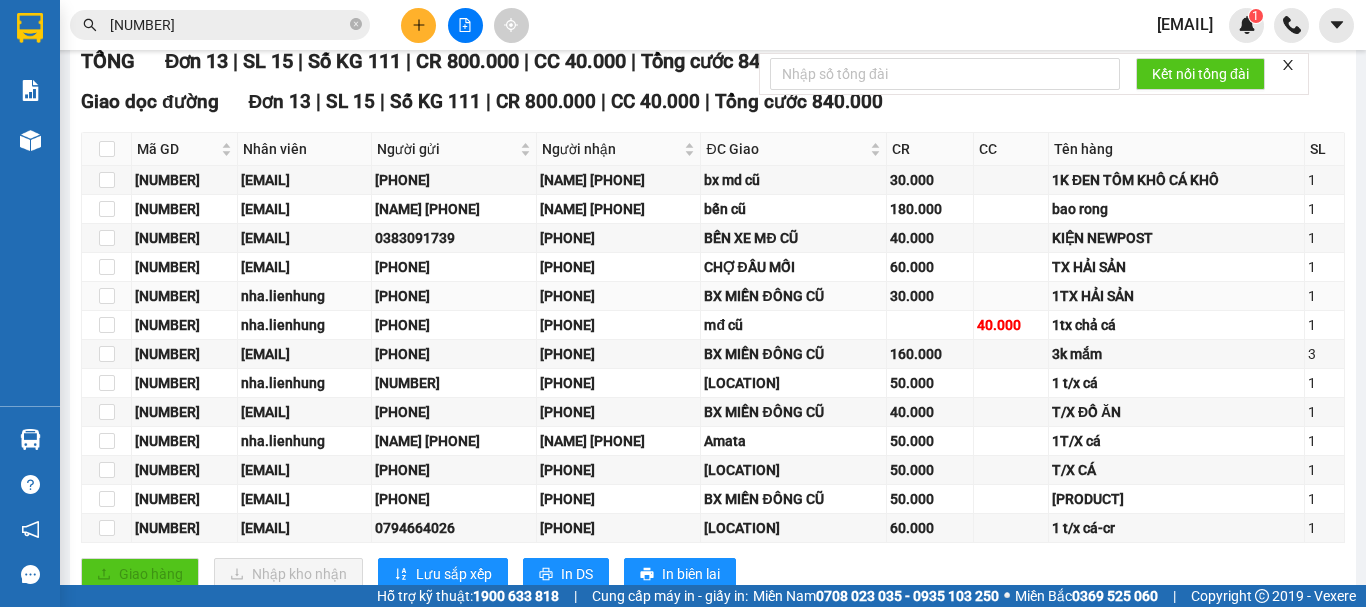 scroll, scrollTop: 300, scrollLeft: 0, axis: vertical 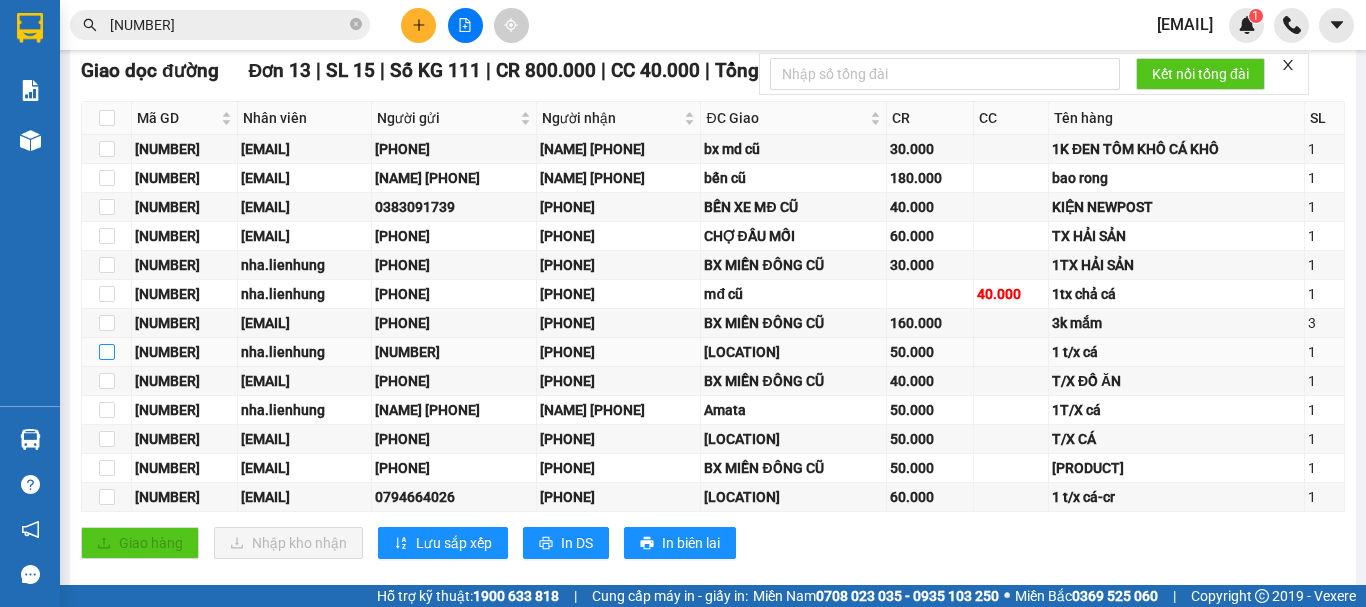 click at bounding box center [107, 352] 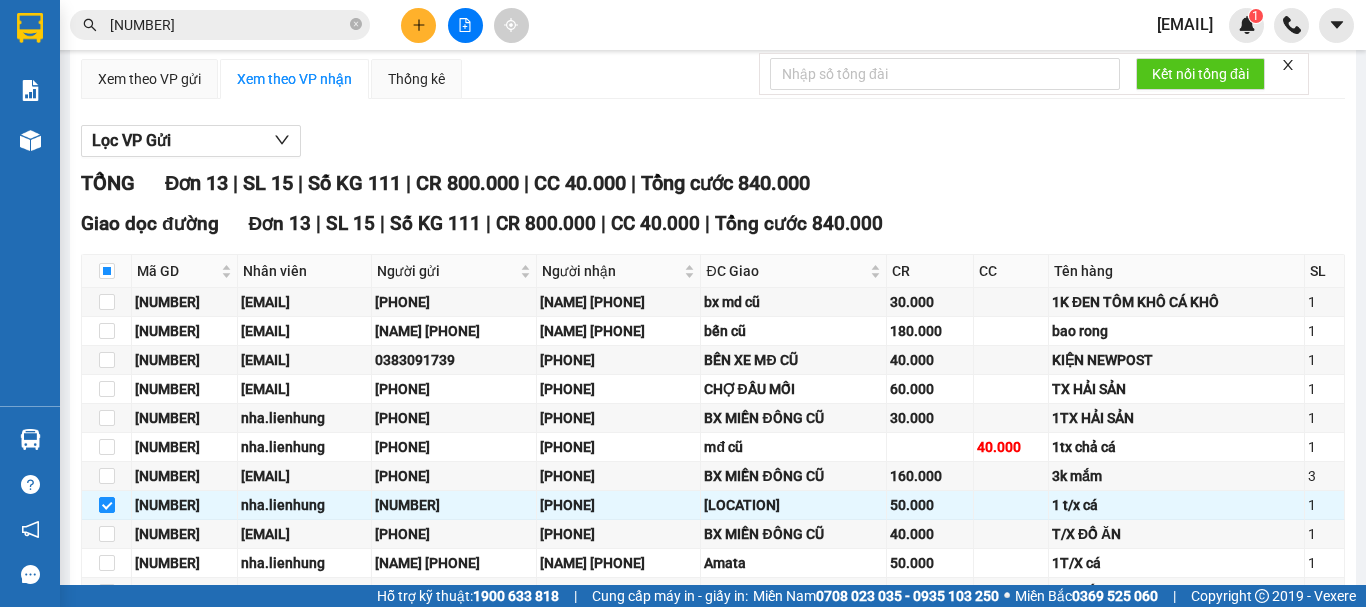 scroll, scrollTop: 0, scrollLeft: 0, axis: both 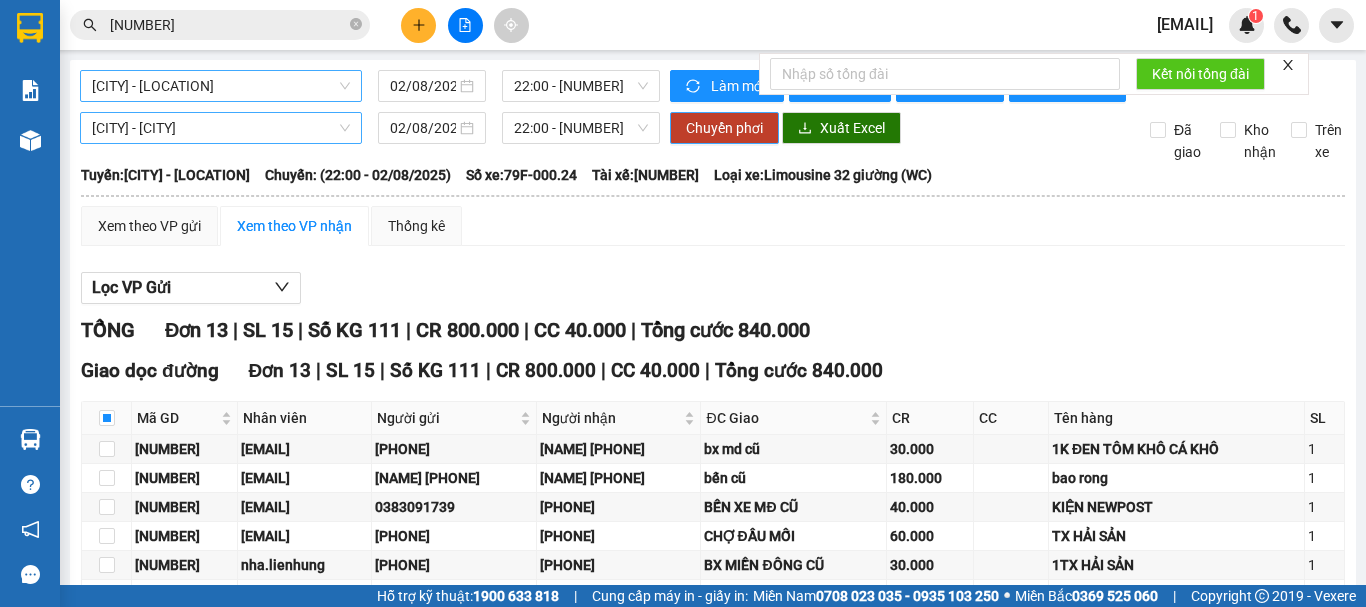 click on "Chuyển phơi" at bounding box center [724, 128] 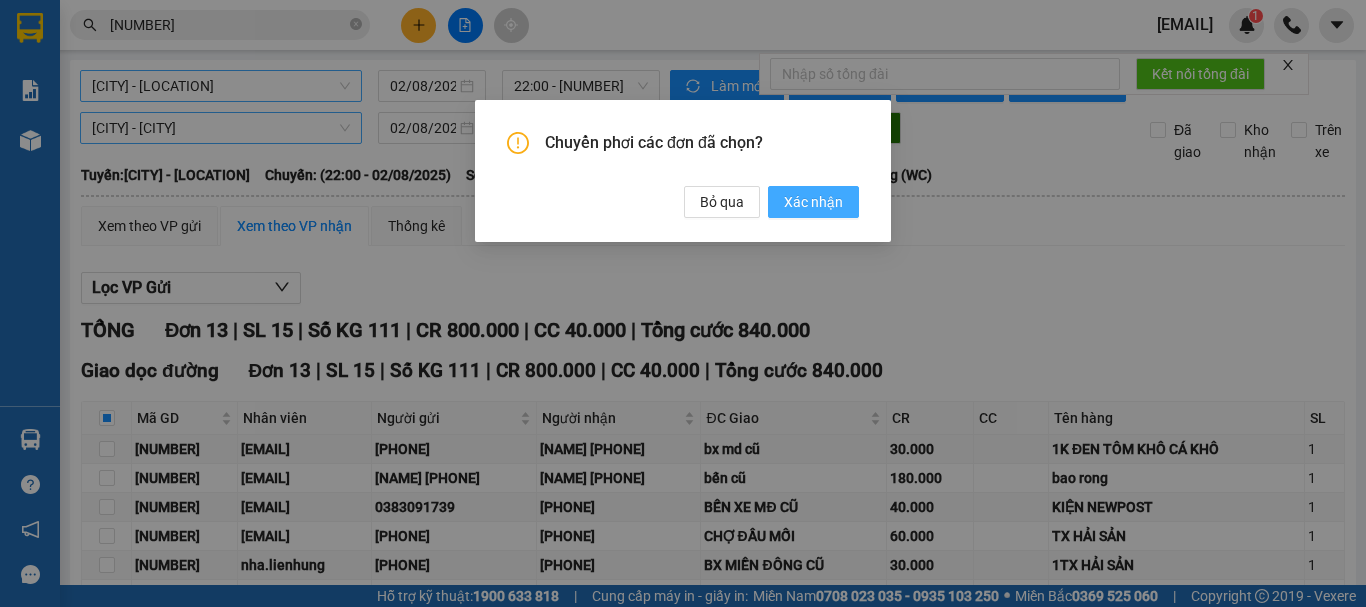 click on "Xác nhận" at bounding box center (813, 202) 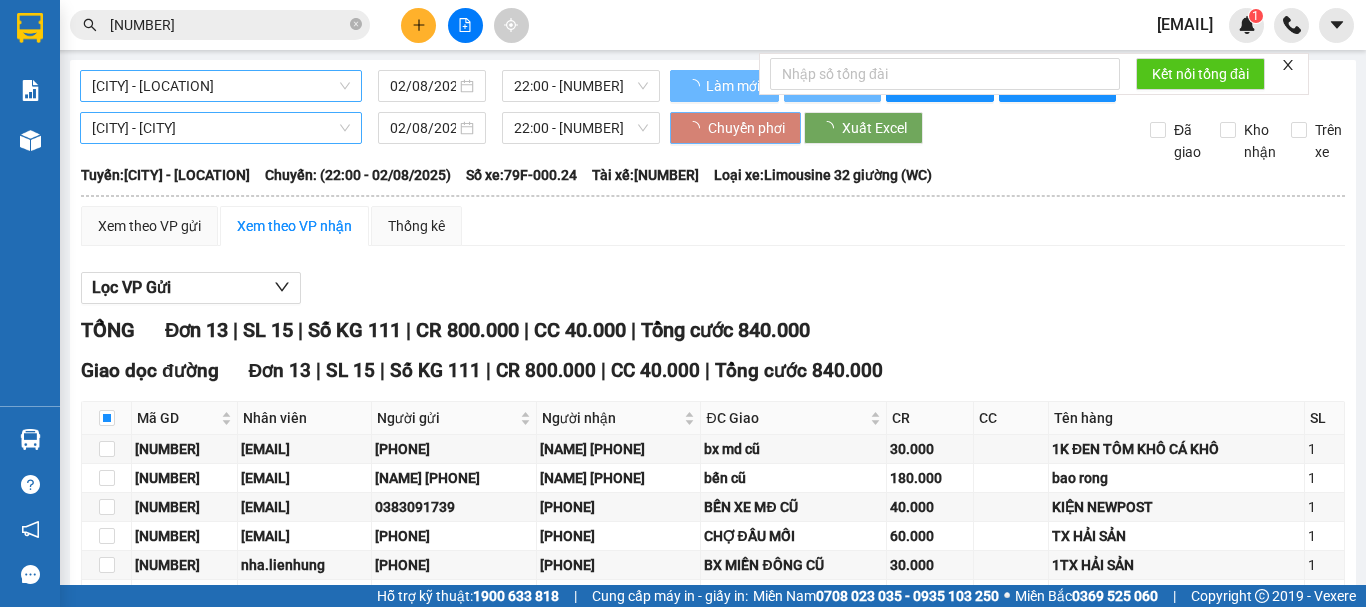 type 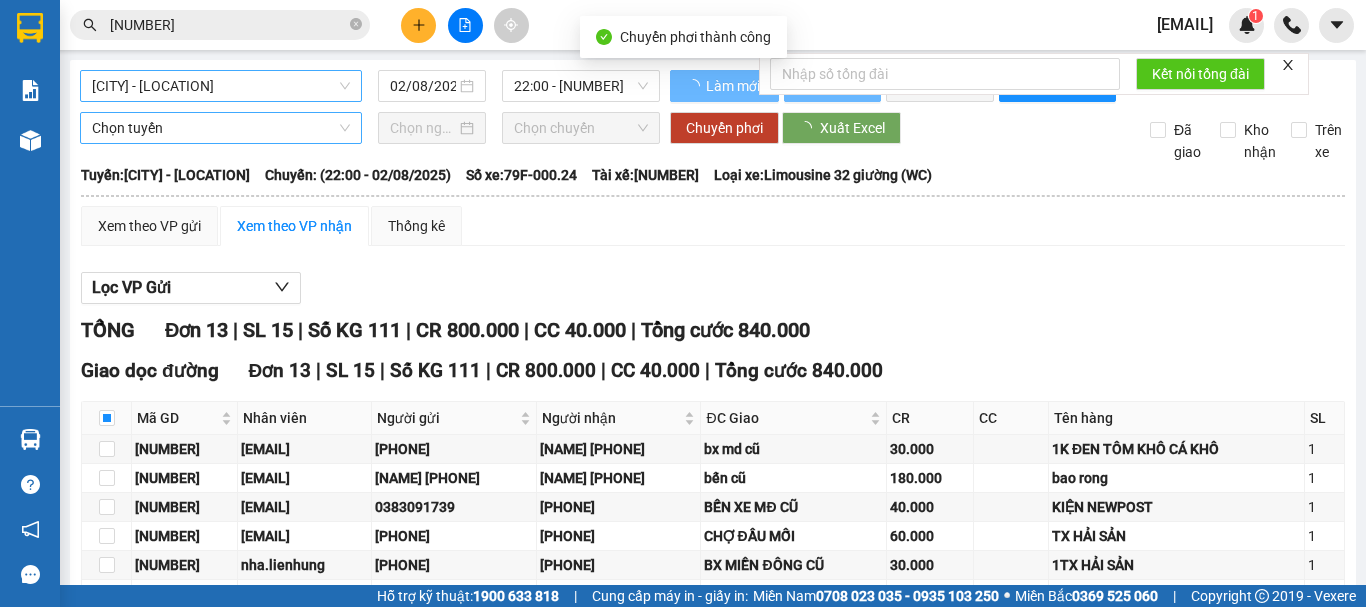 checkbox on "false" 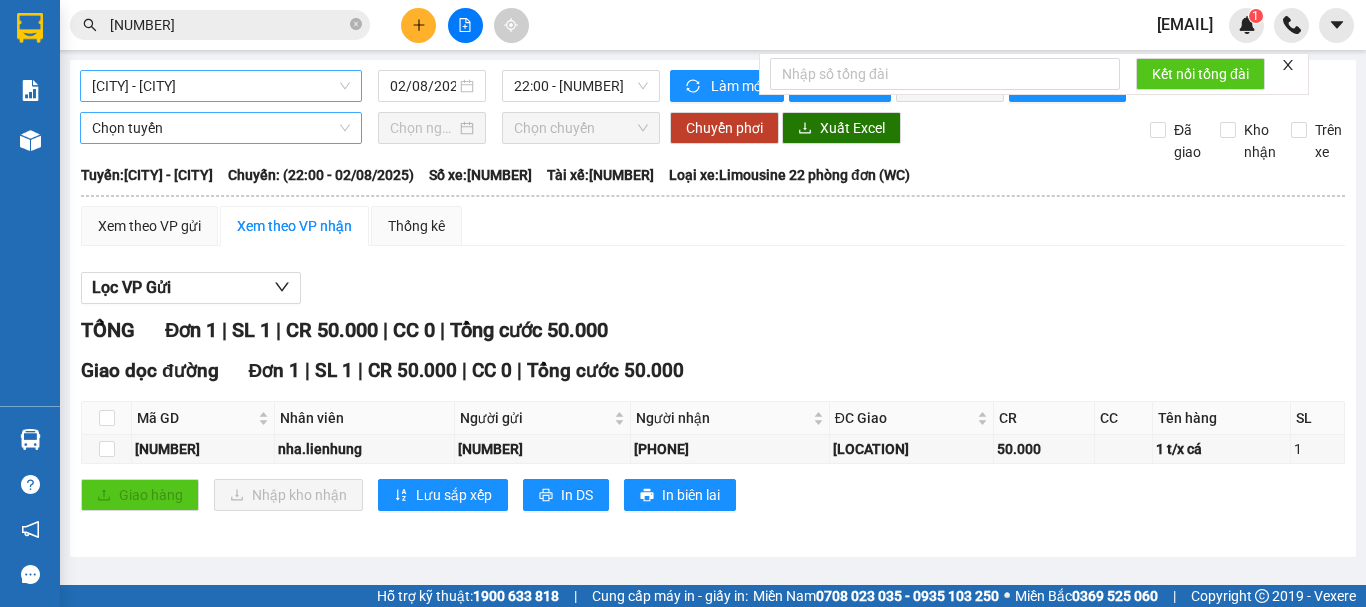 click on "Chọn tuyến" at bounding box center (221, 128) 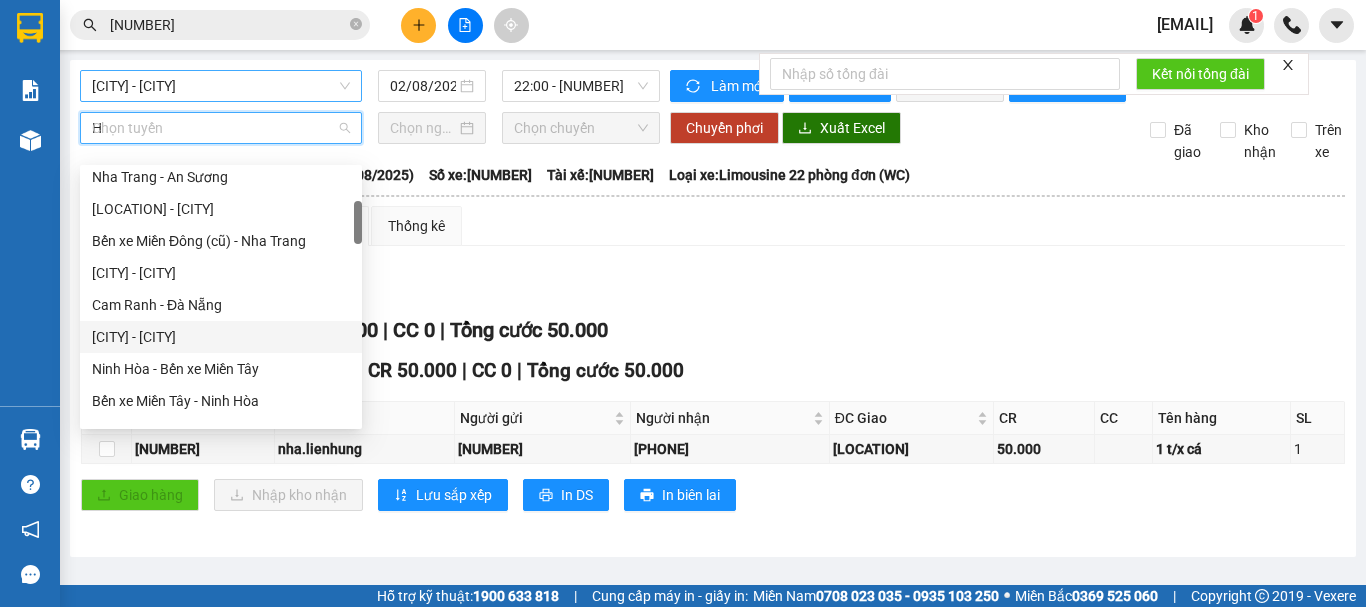 scroll, scrollTop: 0, scrollLeft: 0, axis: both 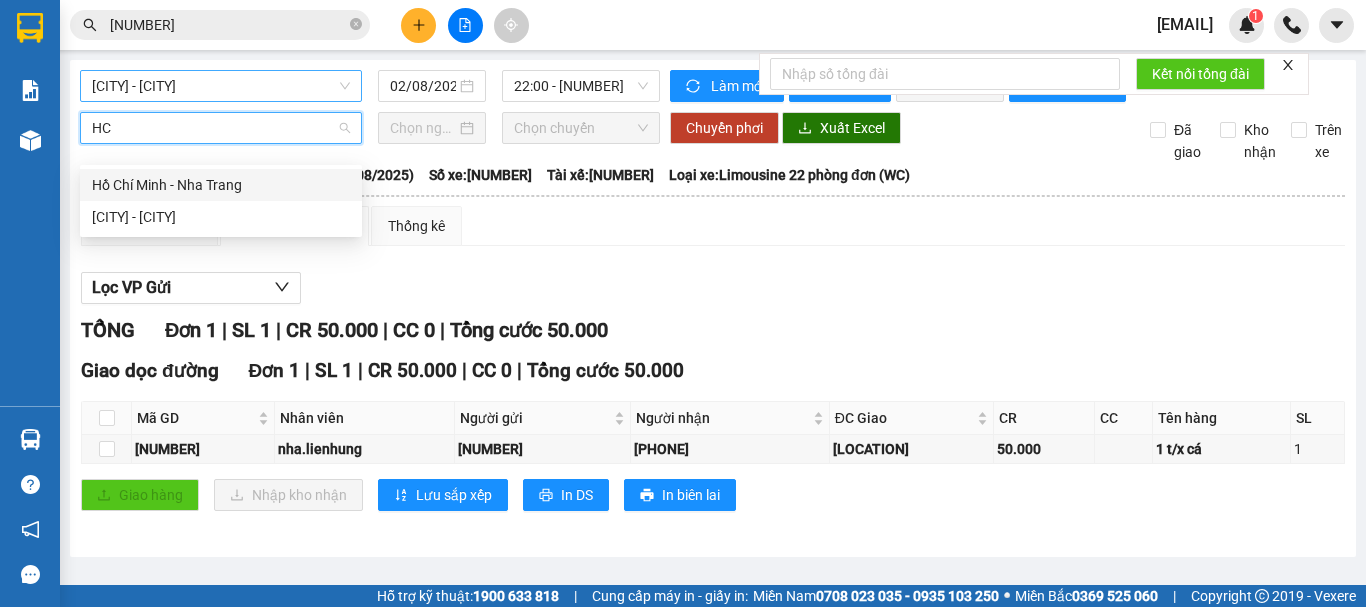 type on "HCM" 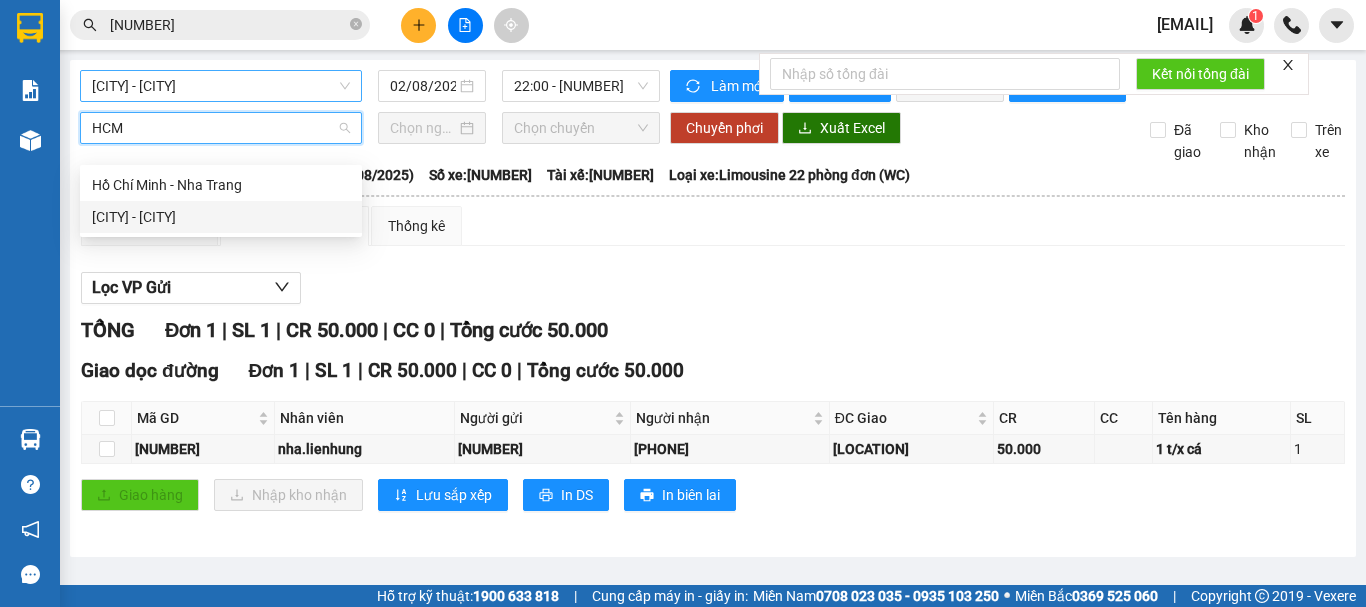 click on "[CITY] - [CITY]" at bounding box center [221, 217] 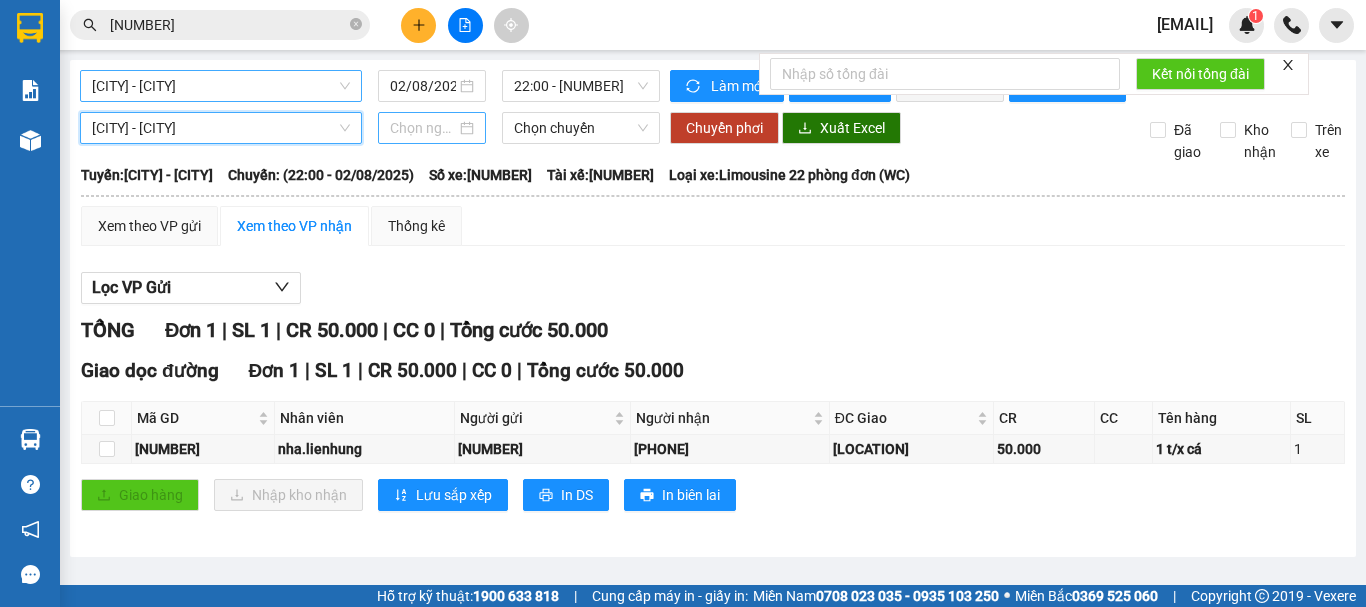 click at bounding box center (423, 128) 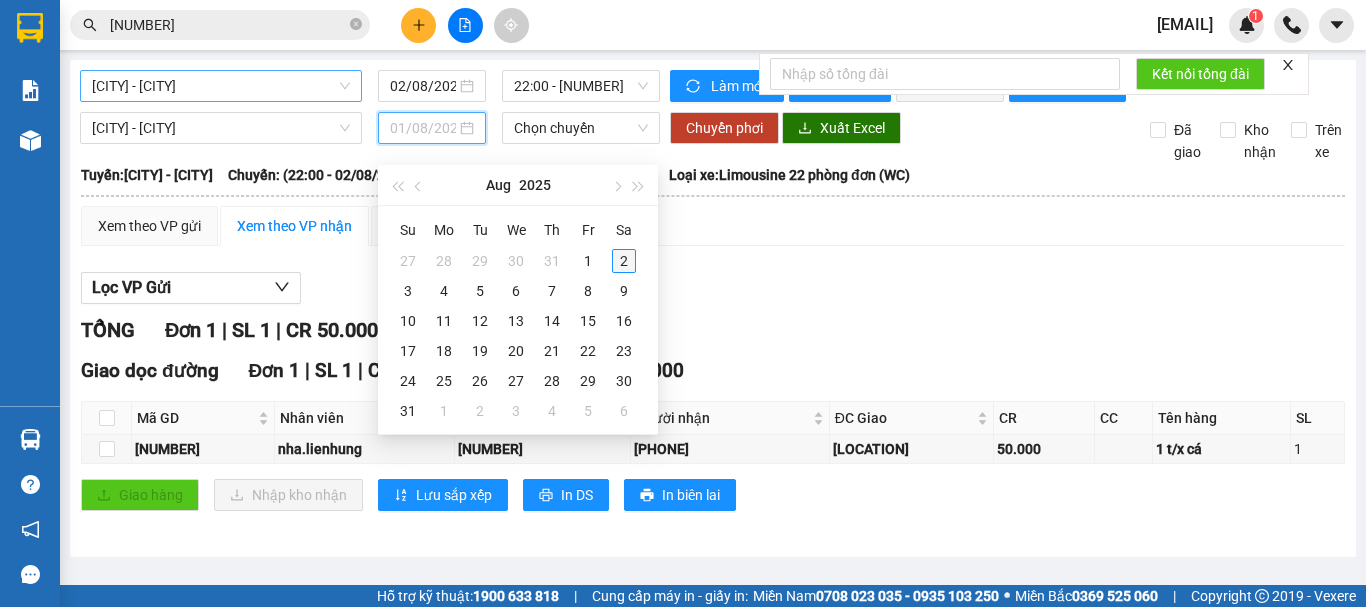 type on "02/08/2025" 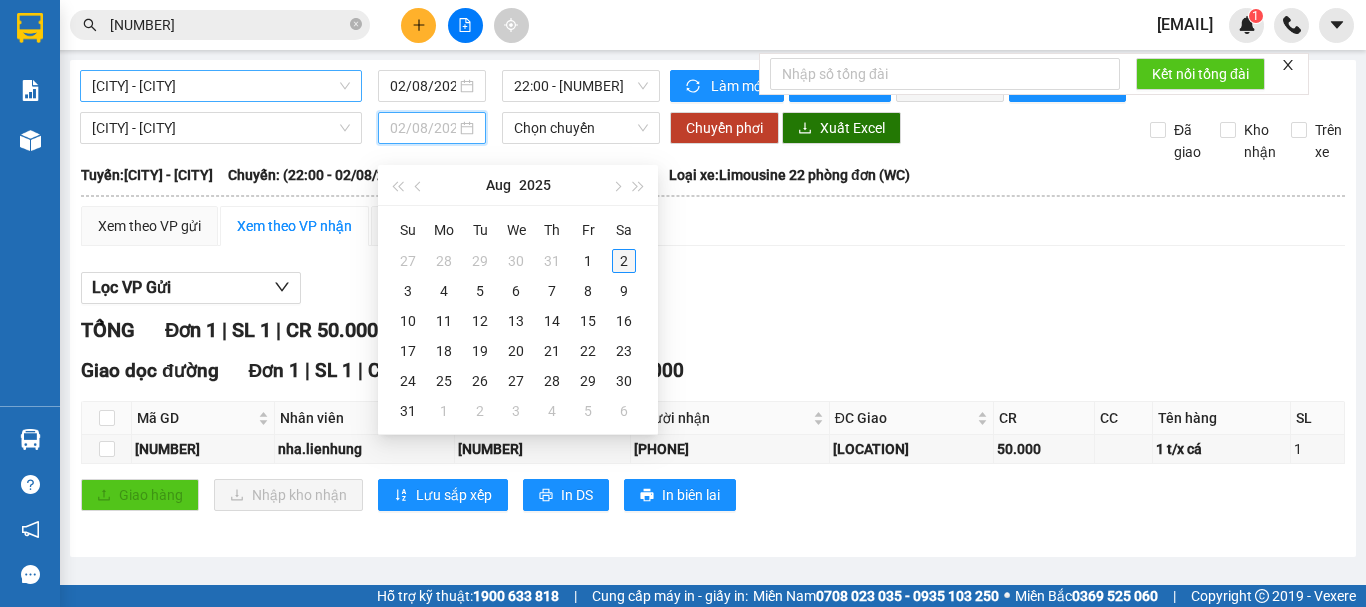 click on "2" at bounding box center [624, 261] 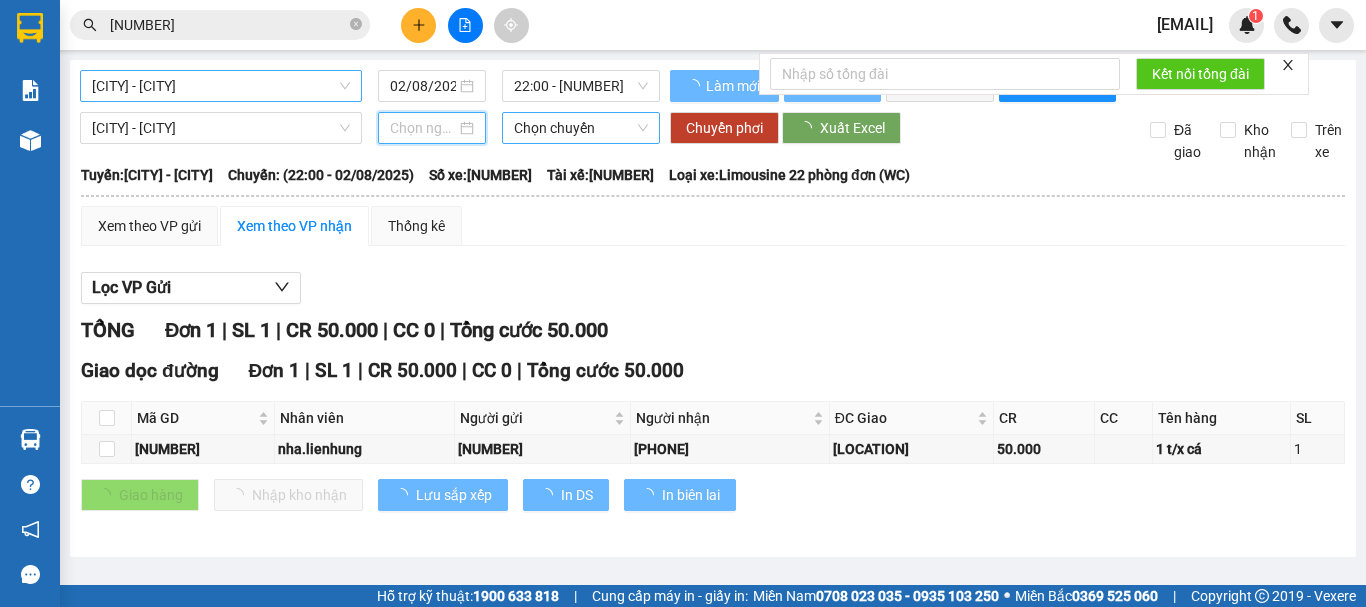 type on "02/08/2025" 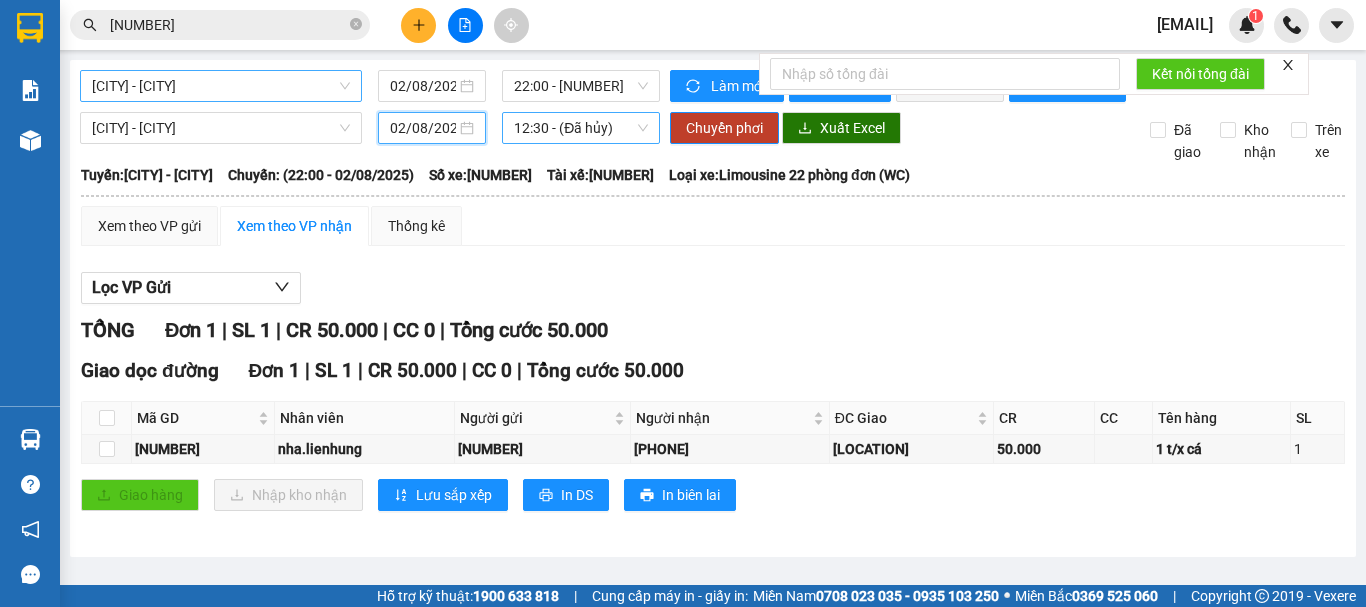 click on "12:30     - (Đã hủy)" at bounding box center (581, 128) 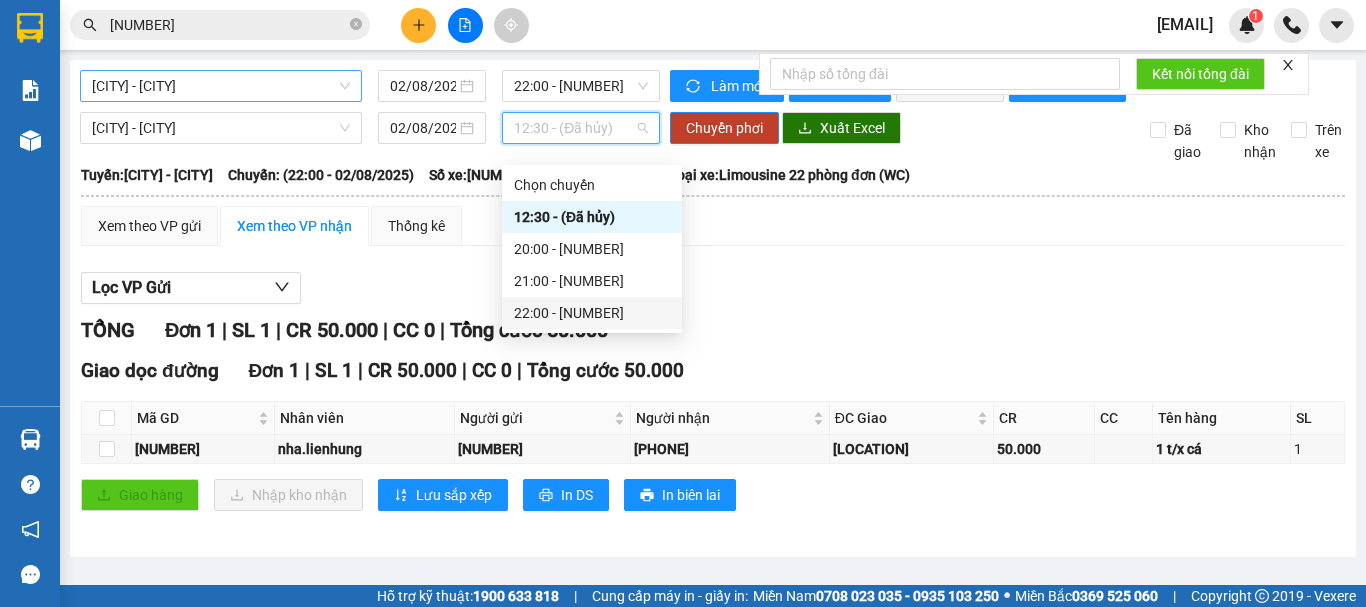 click on "[TIME] - [NUMBER]" at bounding box center [592, 313] 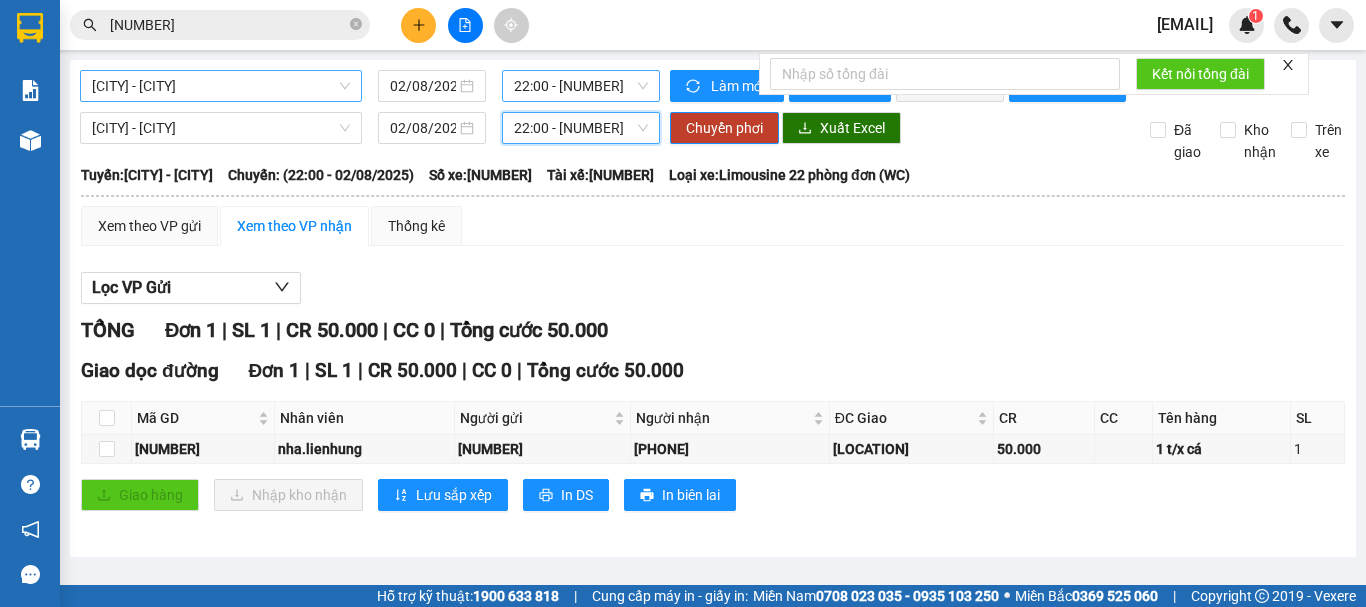 click on "[TIME] - [NUMBER]" at bounding box center [581, 86] 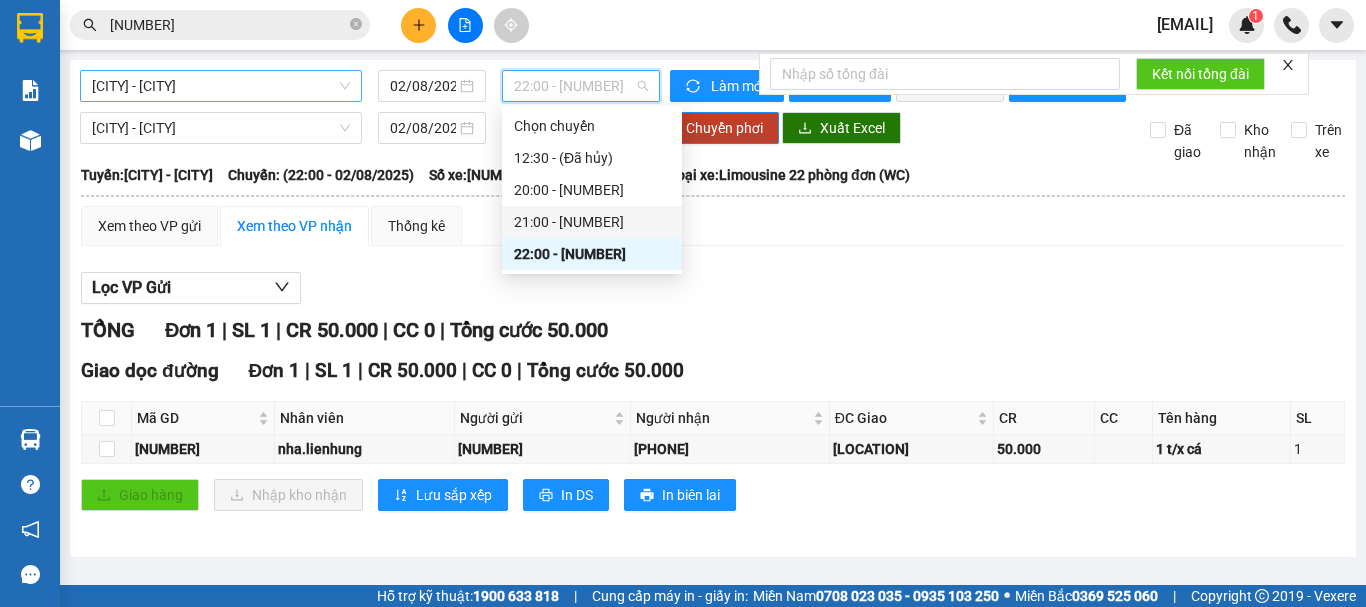 click on "[TIME] - [NUMBER]" at bounding box center (592, 222) 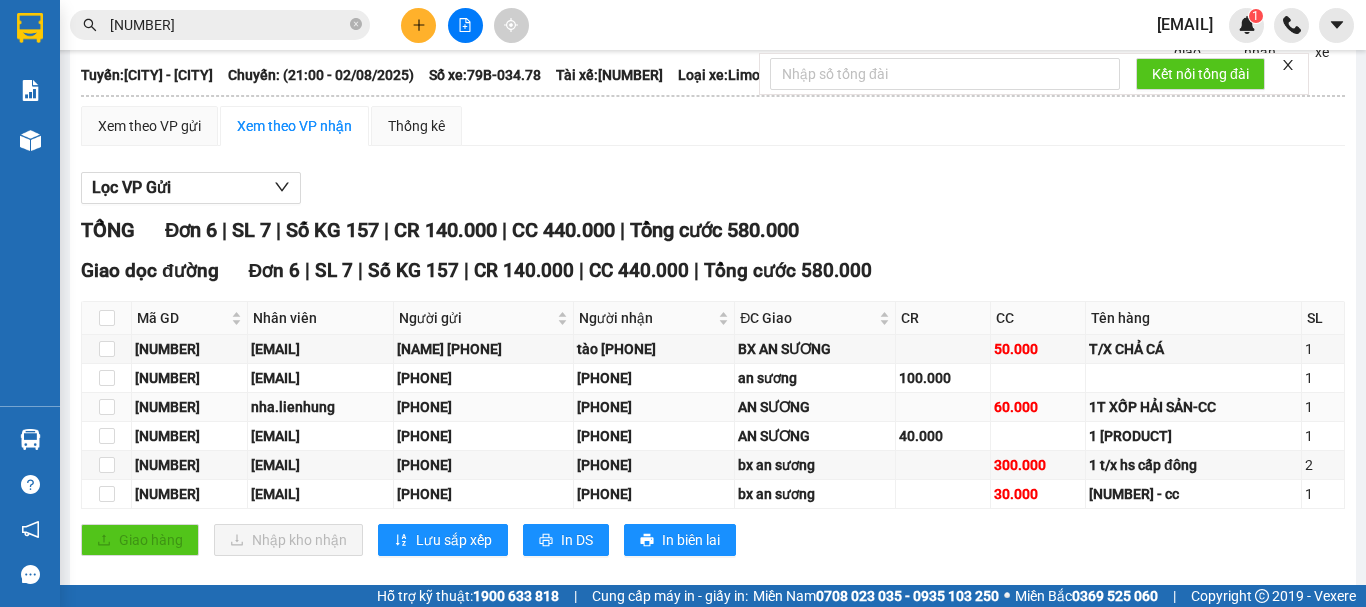 scroll, scrollTop: 144, scrollLeft: 0, axis: vertical 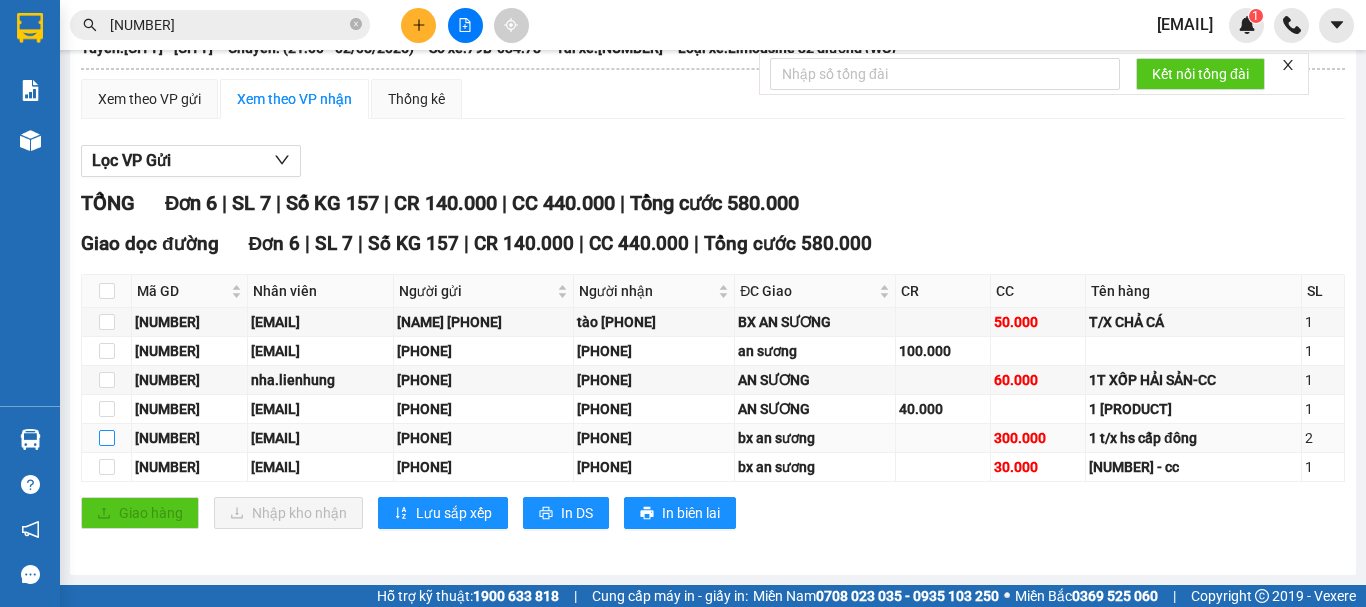 click at bounding box center [107, 438] 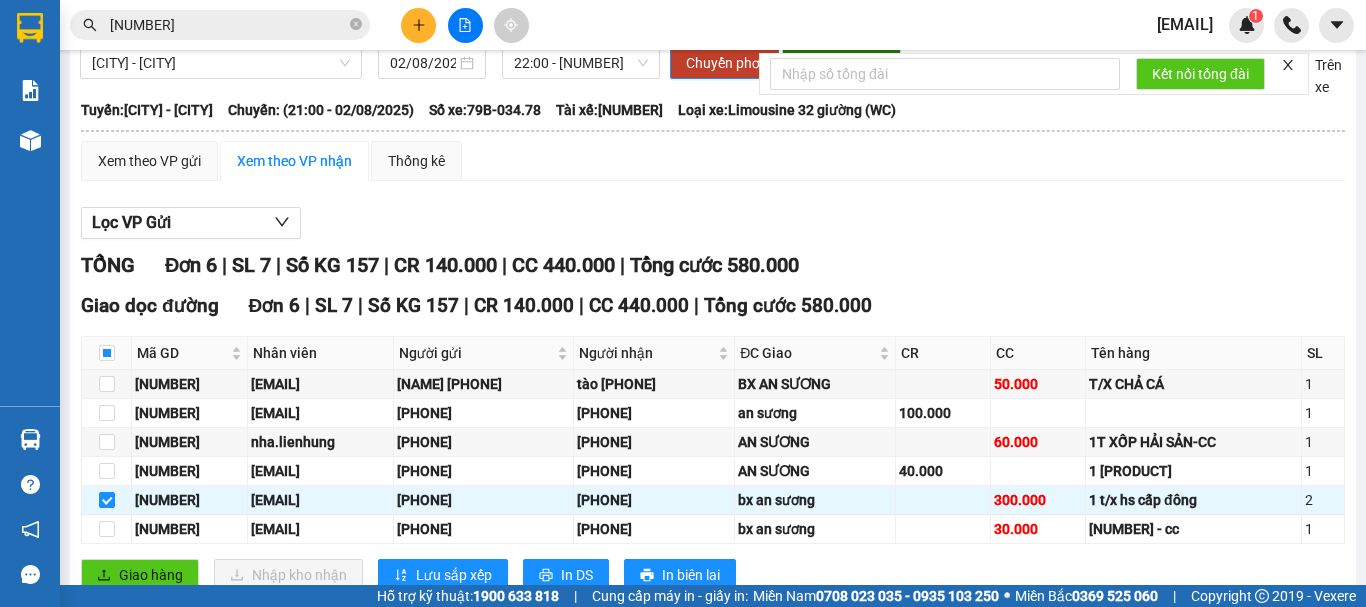 scroll, scrollTop: 0, scrollLeft: 0, axis: both 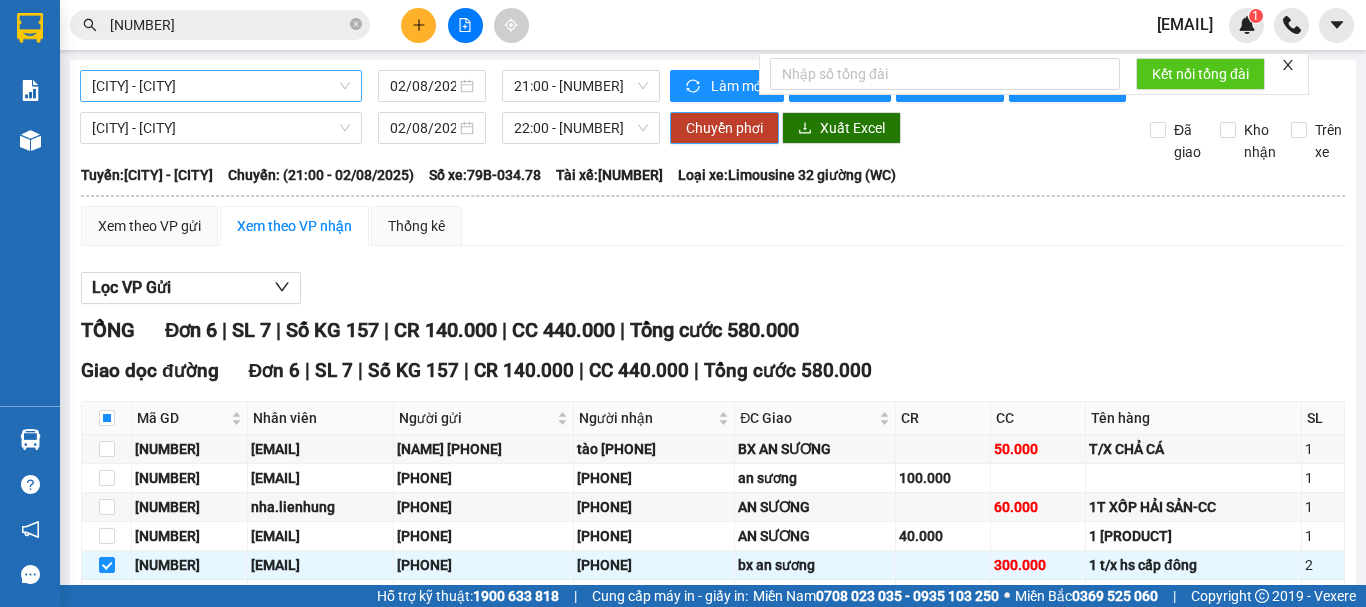 click on "Chuyển phơi" at bounding box center [724, 128] 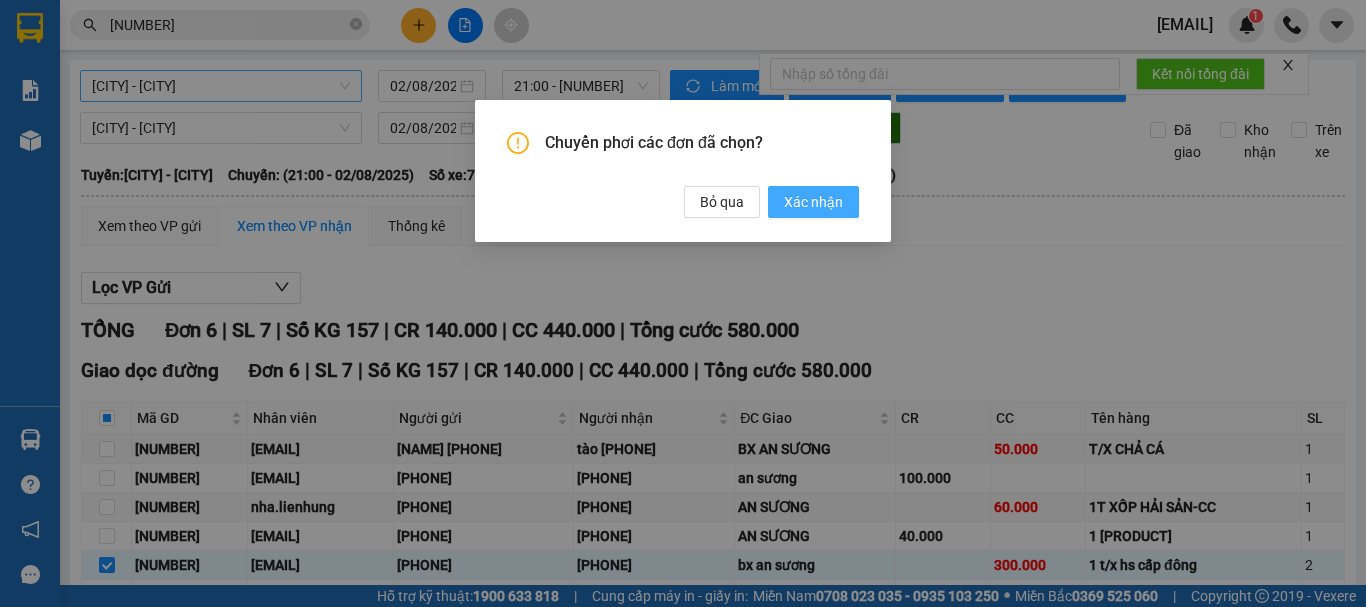 click on "Xác nhận" at bounding box center (813, 202) 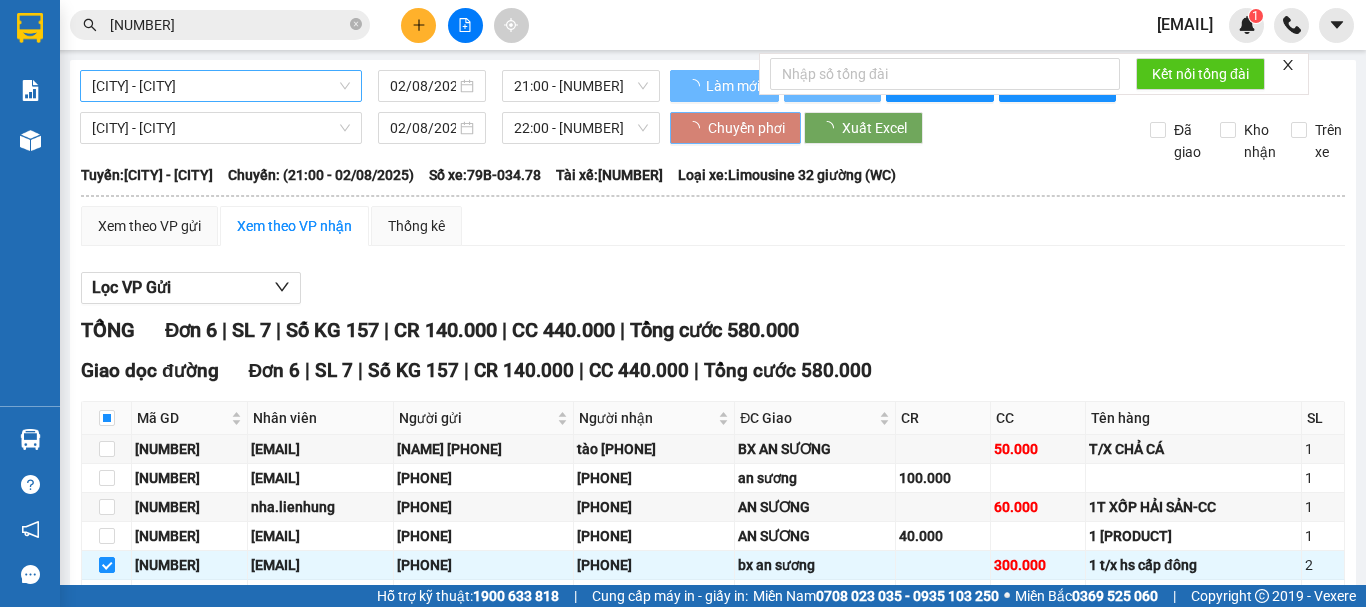 type 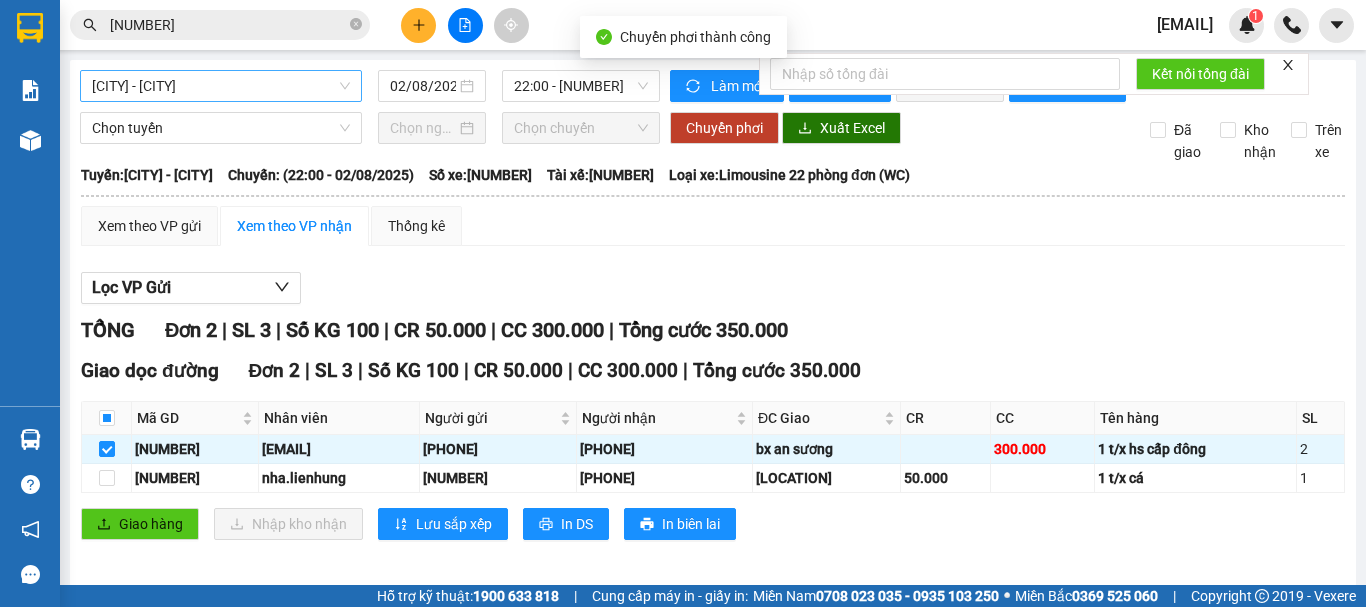 checkbox on "false" 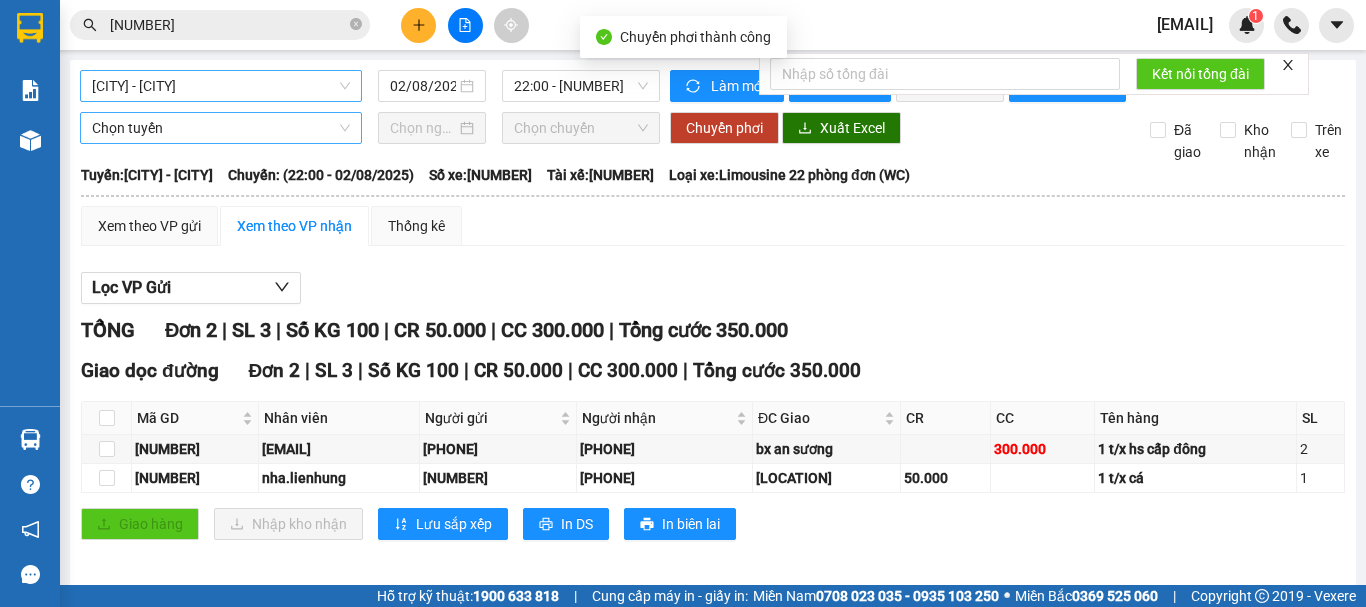 click on "Chọn tuyến" at bounding box center [221, 128] 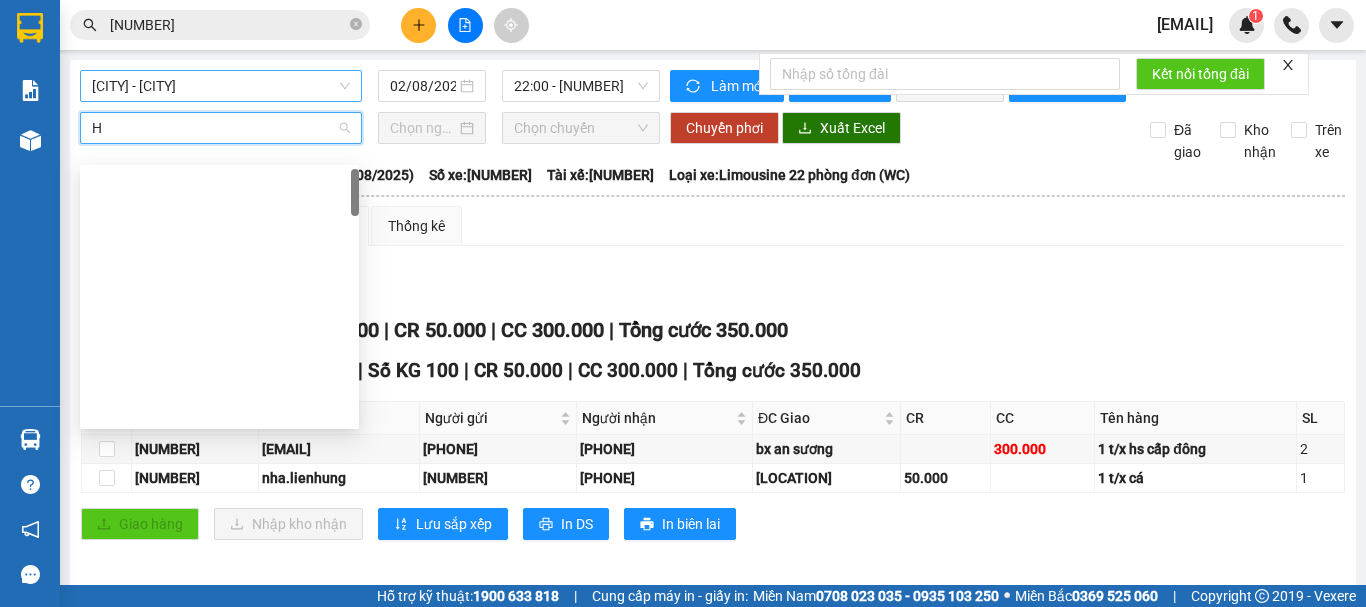 scroll, scrollTop: 0, scrollLeft: 0, axis: both 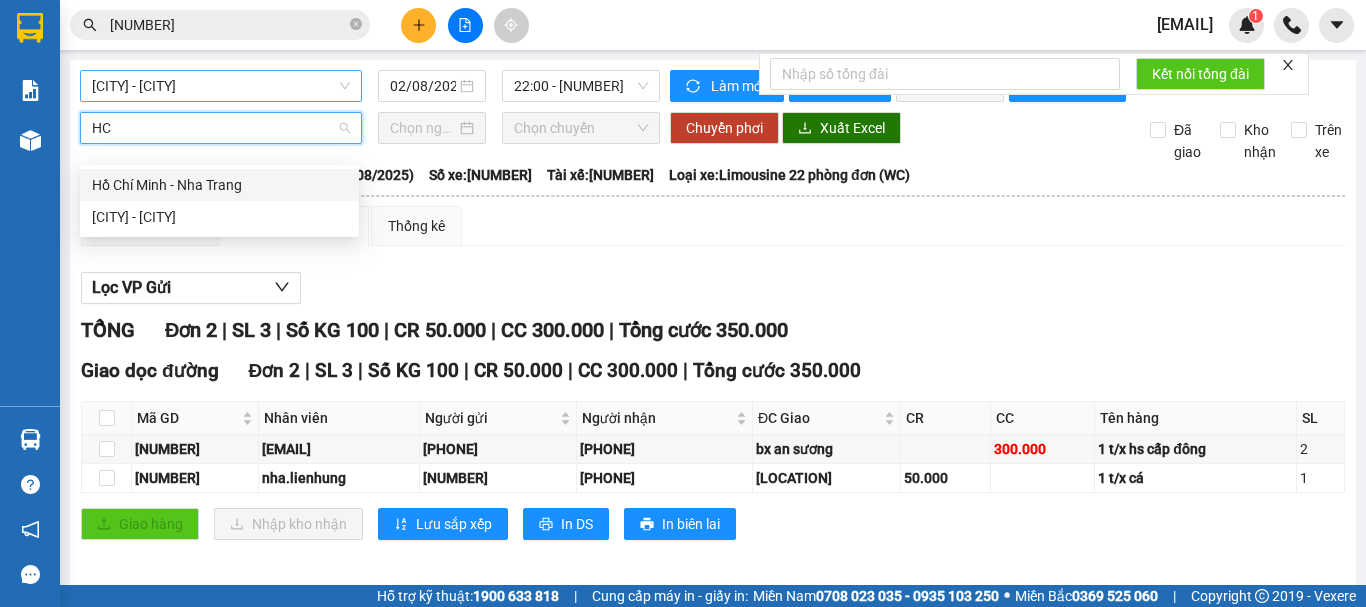 type on "HCM" 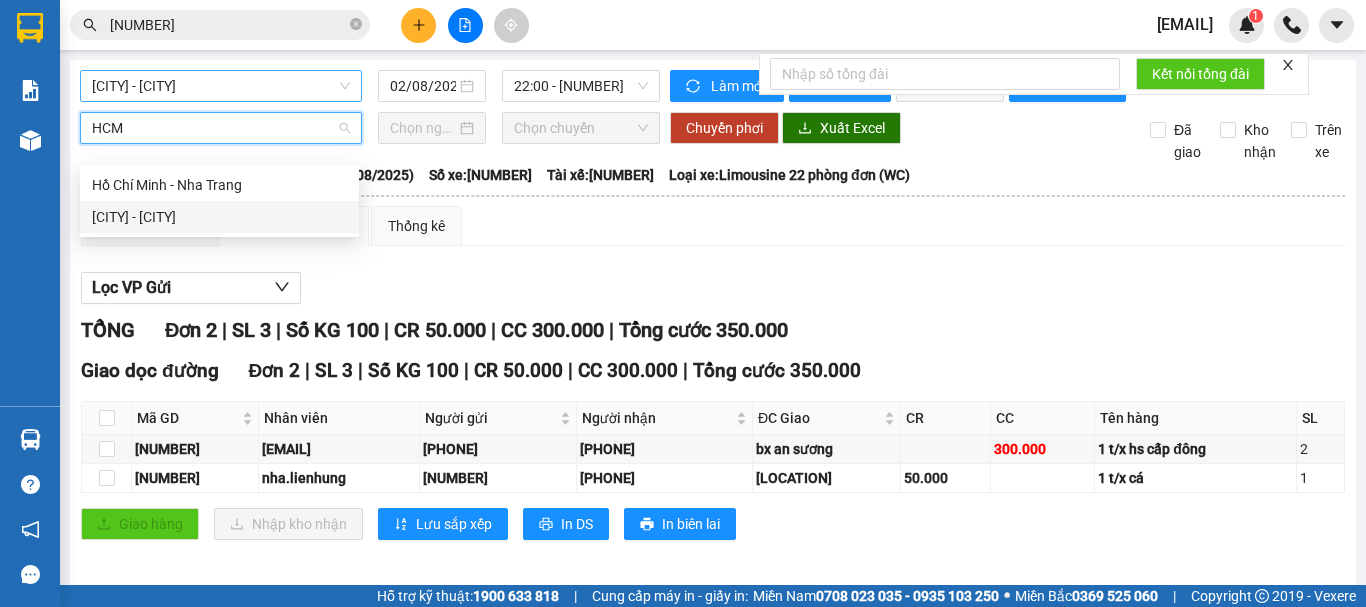 click on "[CITY] - [CITY]" at bounding box center [219, 217] 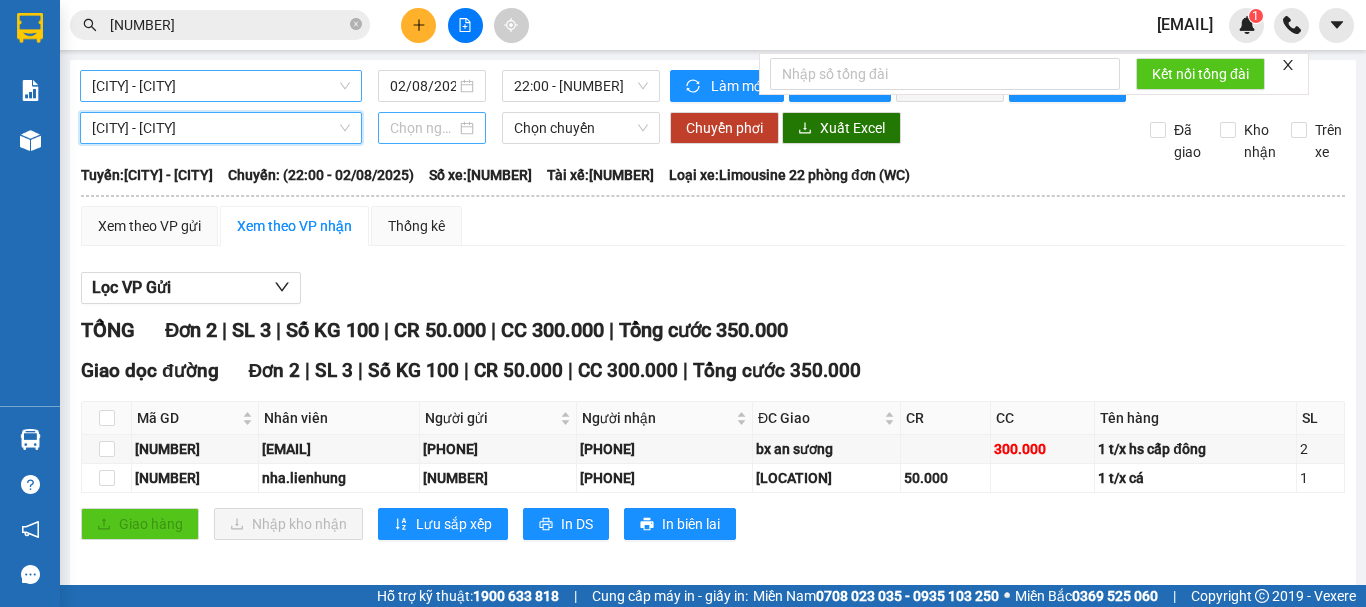 click at bounding box center (423, 128) 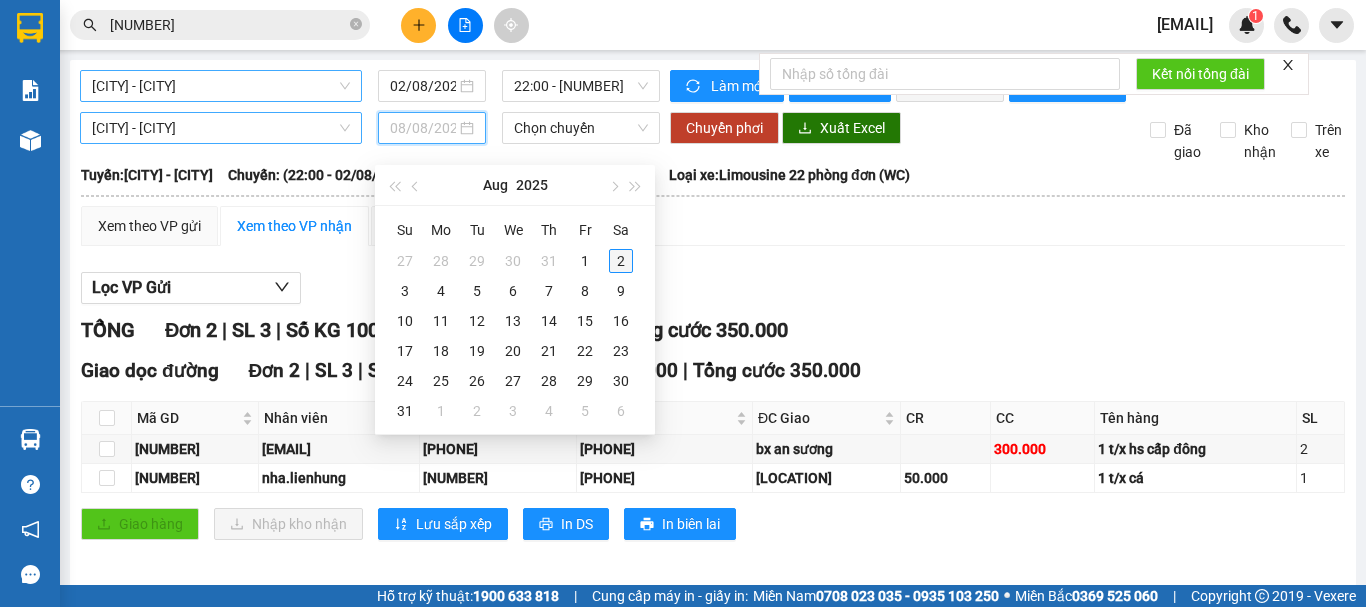 type on "02/08/2025" 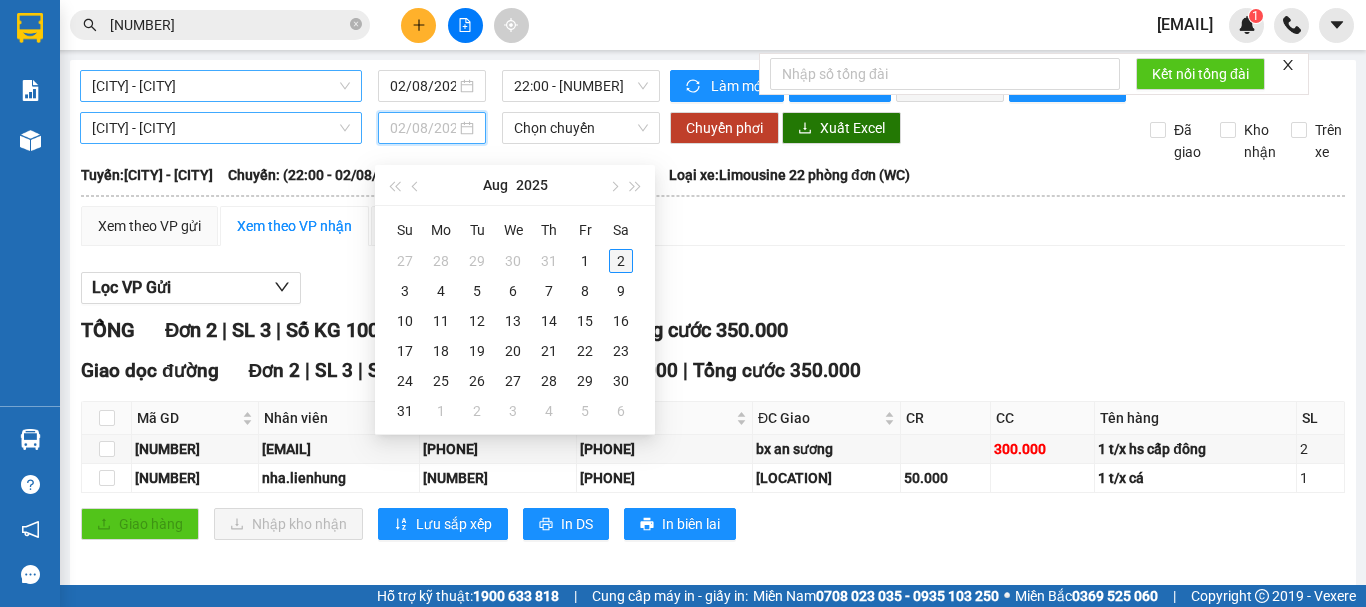 click on "2" at bounding box center (621, 261) 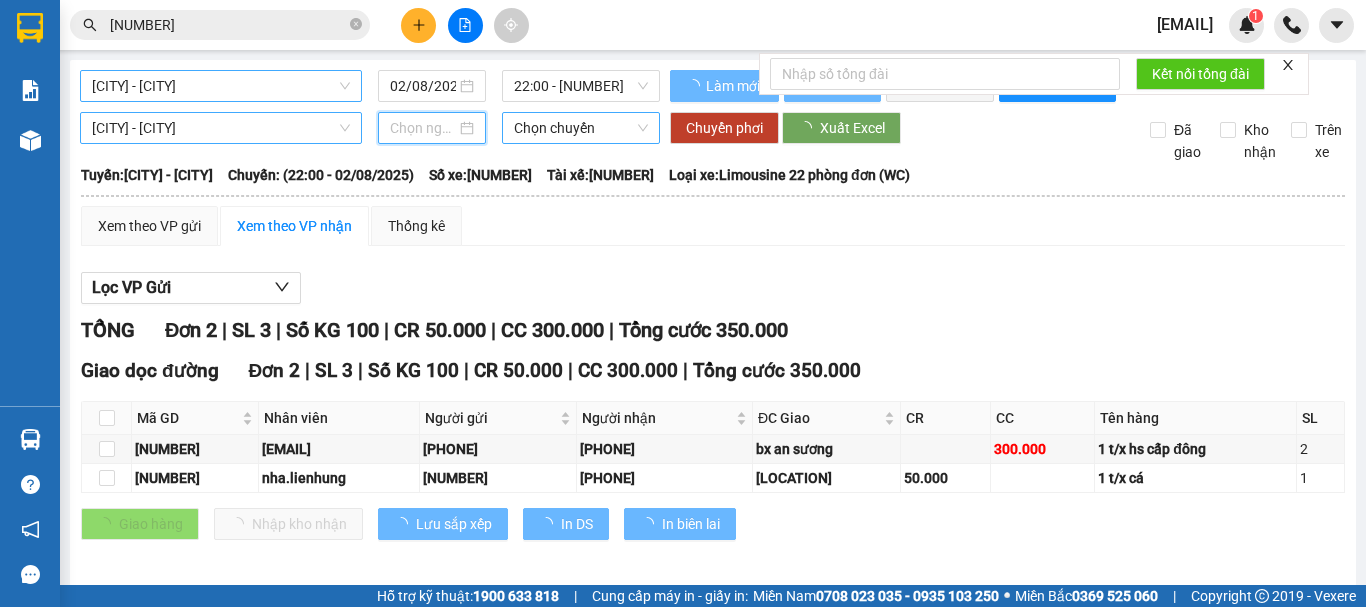 type on "02/08/2025" 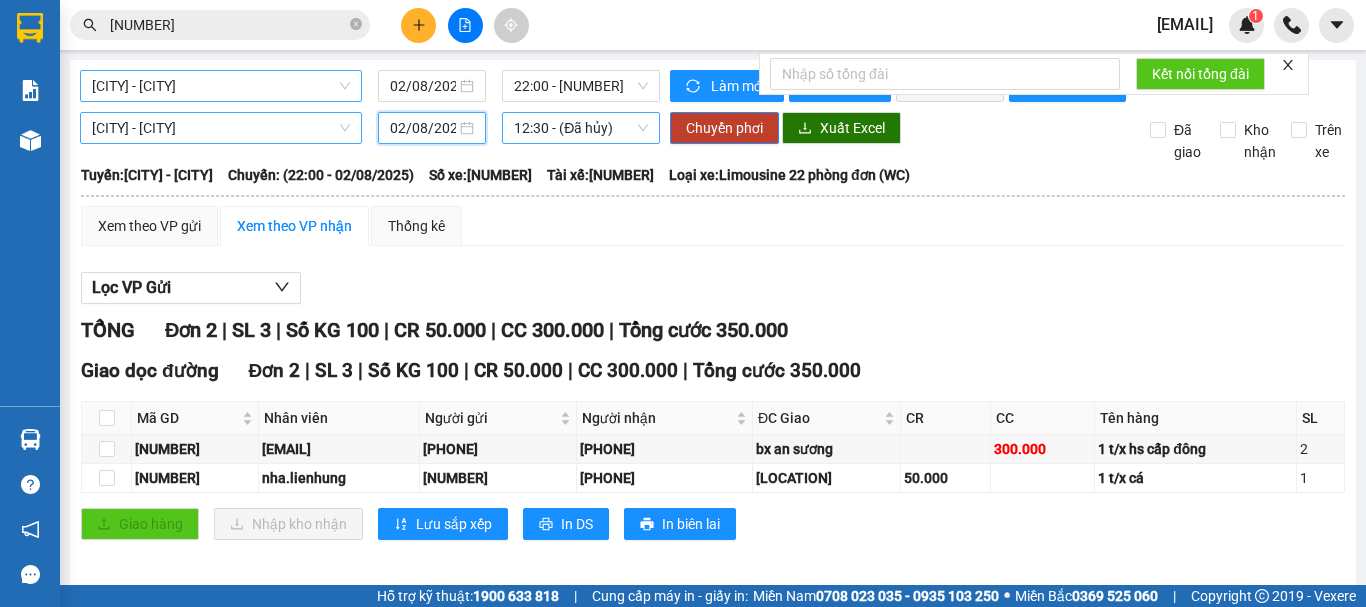 click on "12:30     - (Đã hủy)" at bounding box center [581, 128] 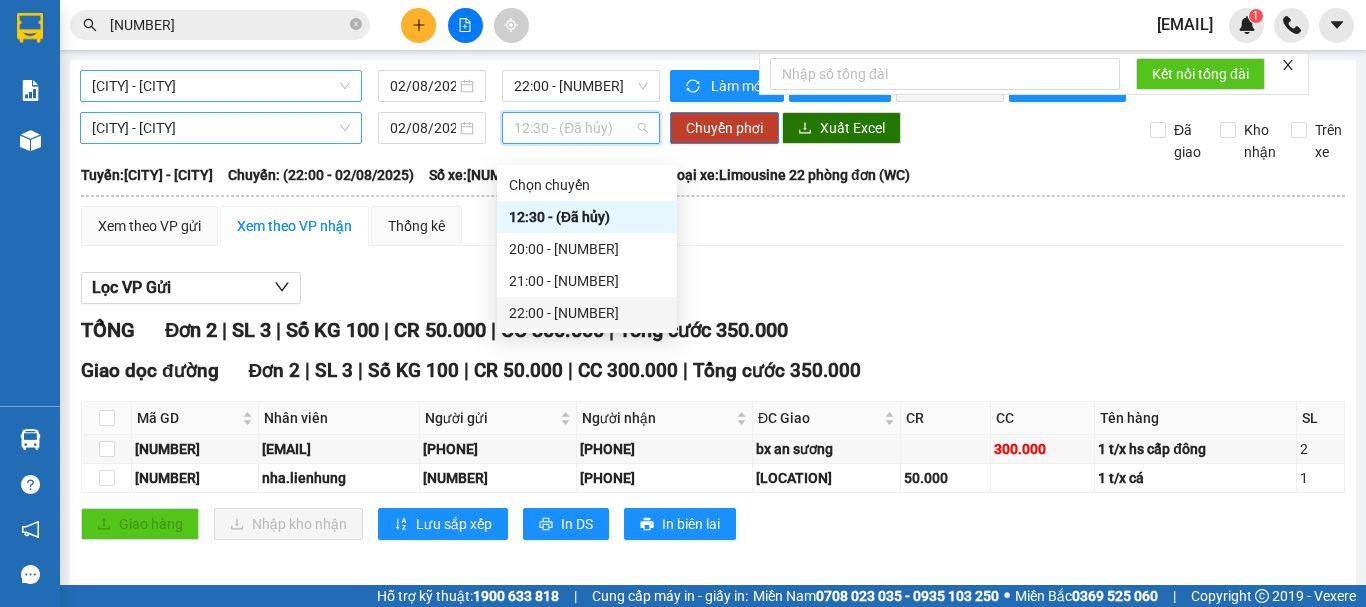 click on "[TIME] - [NUMBER]" at bounding box center [587, 313] 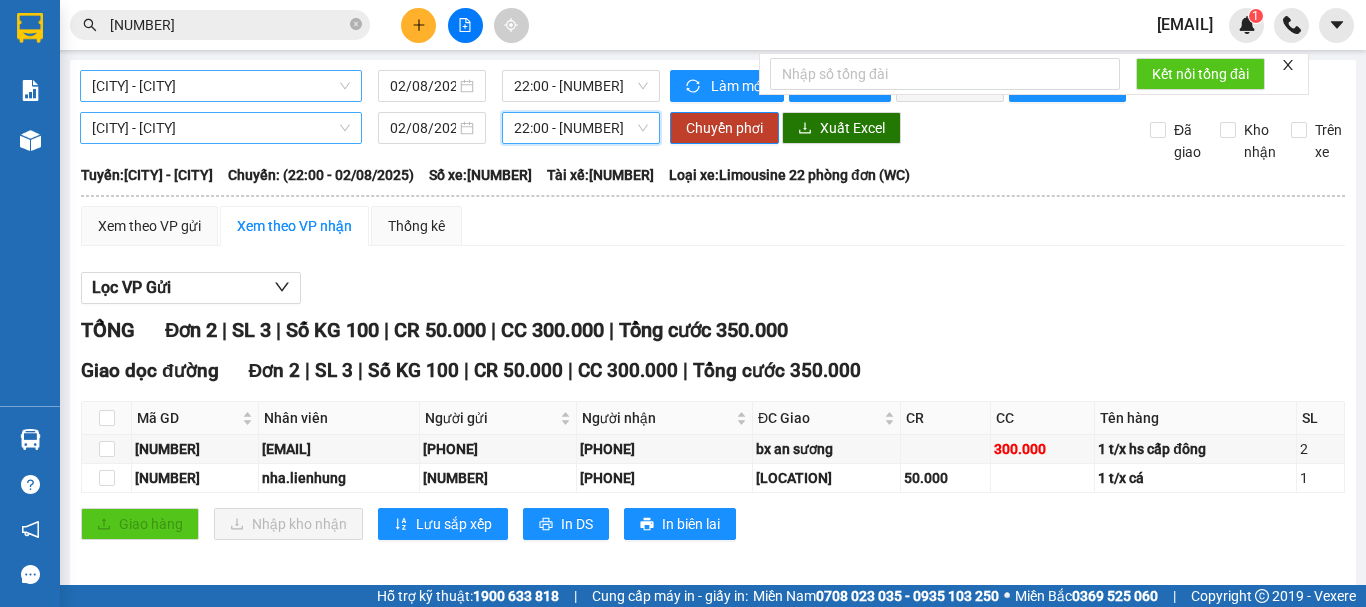 click on "[CITY] - [CITY] [DATE] [TIME] - [NUMBER]  Làm mới In phơi In đơn chọn Thống kê Lọc  CR Lọc  CC [CITY] - [CITY] [DATE] [TIME] [TIME] - [NUMBER]  Chuyển phơi Xuất Excel Đã giao Kho nhận Trên xe Liên Hưng    [PHONE], [PHONE]   [NUMBER] [STREET] [TIME] - [DATE] Tuyến:  [CITY] - [CITY] Chuyến:   ([TIME] - [DATE]) Tài xế:  [NUMBER]   Số xe:  [NUMBER] Loại xe:  Limousine 22 phòng đơn (WC) Tuyến:  [CITY] - [CITY] Chuyến:   ([TIME] - [DATE]) Số xe:  [NUMBER] Tài xế:  [NUMBER] Loại xe:  Limousine 22 phòng đơn (WC) Xem theo VP gửi Xem theo VP nhận Thống kê Lọc VP Gửi TỔNG Đơn   2 | SL   3 | Số KG   100 | CR   50.000 | CC   300.000 | Tổng cước   350.000 Giao dọc đường Đơn   2 | SL   3 | Số KG   100 | CR   50.000 | CC   300.000 | Tổng cước   350.000 Mã GD Nhân viên Người gửi Người nhận ĐC Giao CR CC Tên hàng SL Ký nhận" at bounding box center (713, 323) 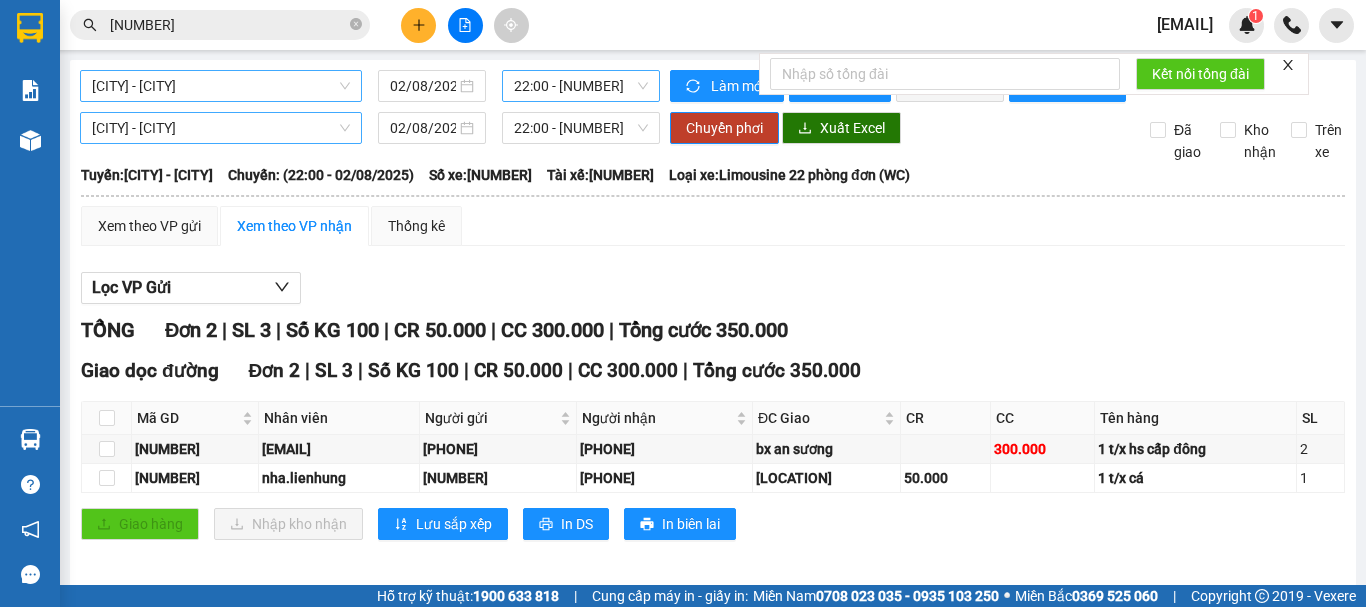 click on "[TIME] - [NUMBER]" at bounding box center [581, 86] 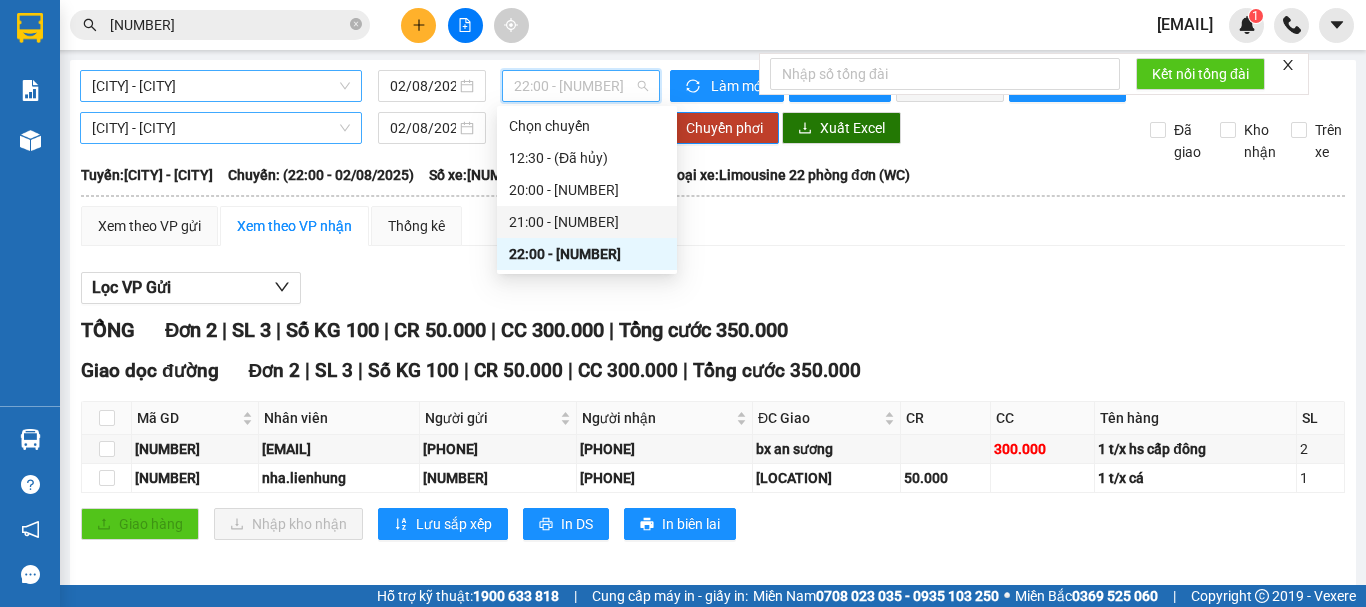 click on "[TIME] - [NUMBER]" at bounding box center (587, 222) 